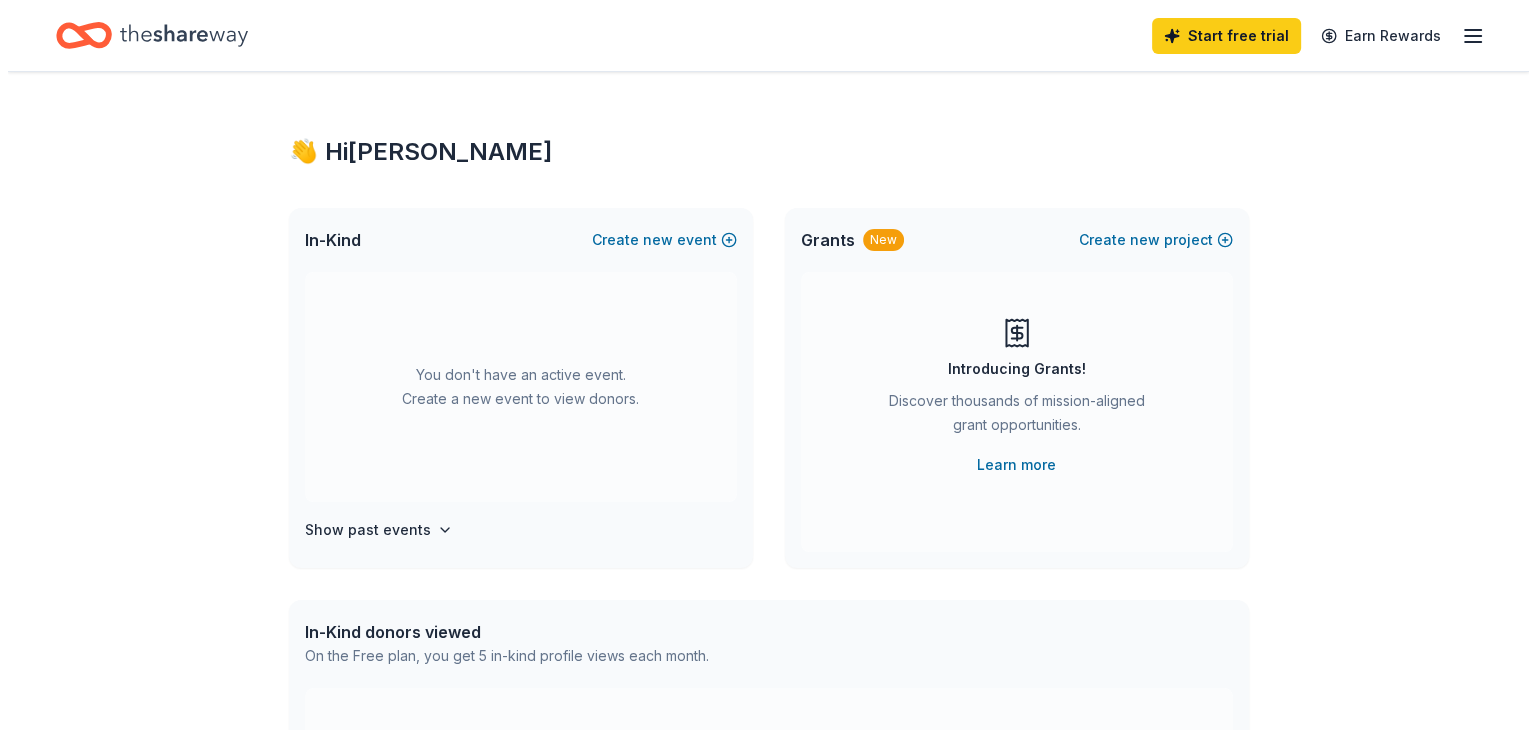 scroll, scrollTop: 8, scrollLeft: 0, axis: vertical 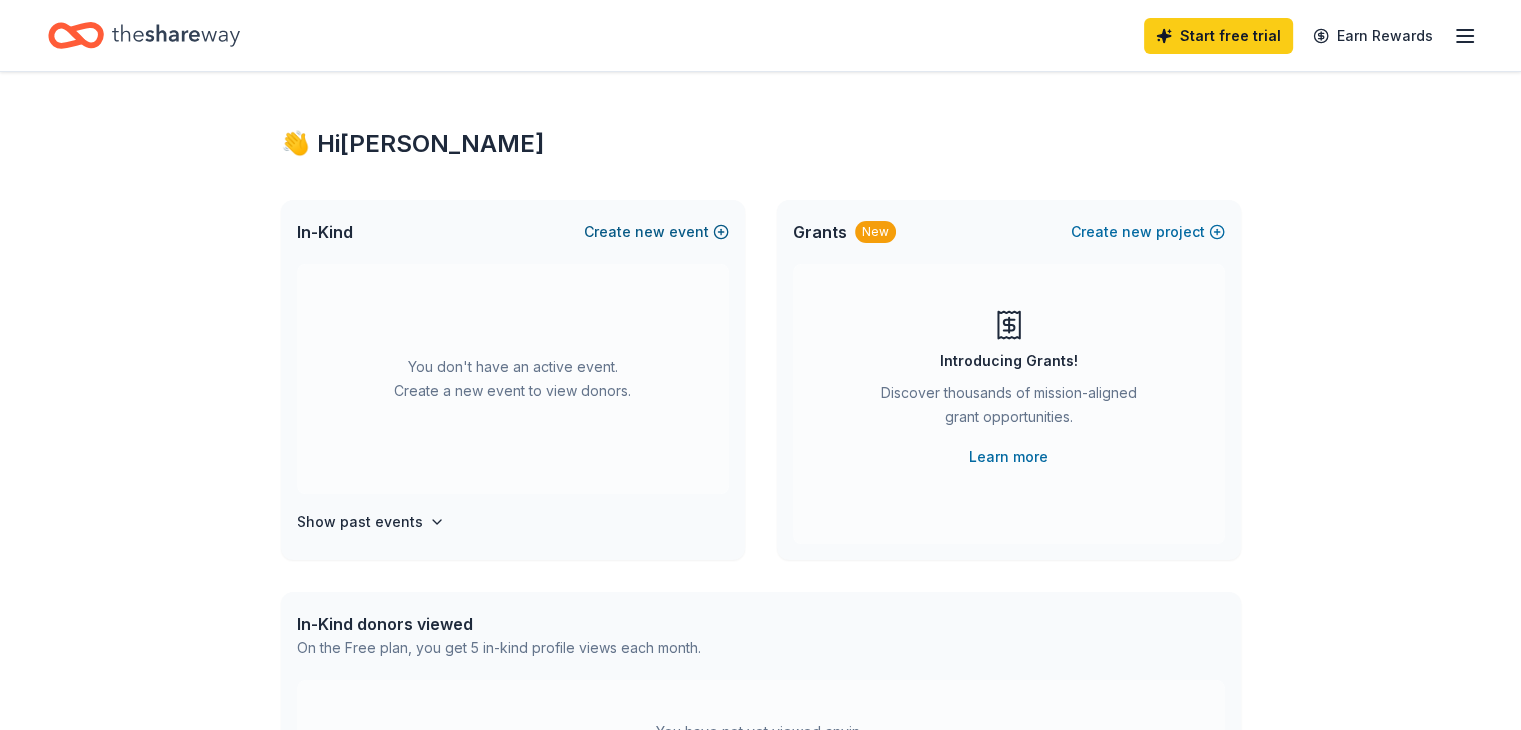 click on "new" at bounding box center (650, 232) 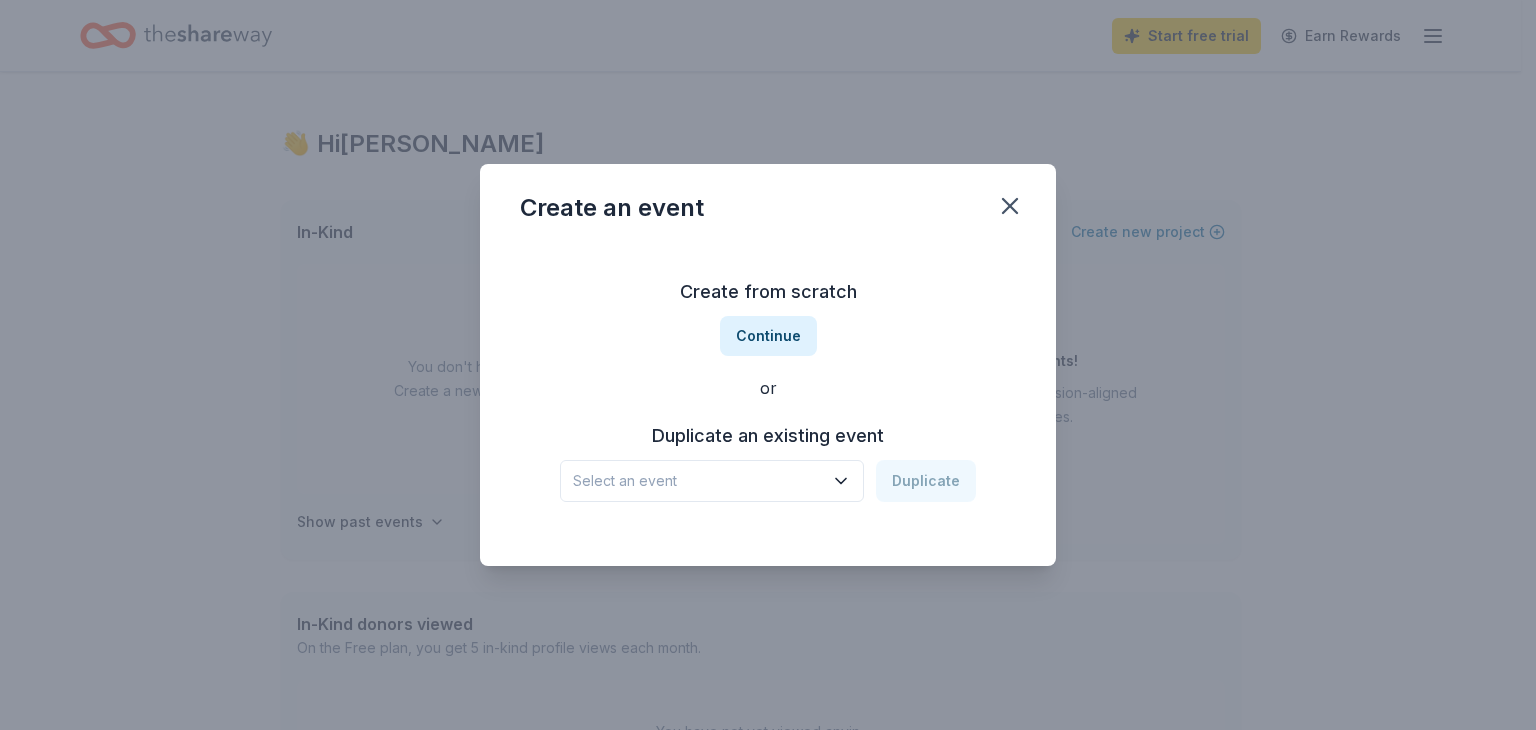 click on "Select an event" at bounding box center (698, 481) 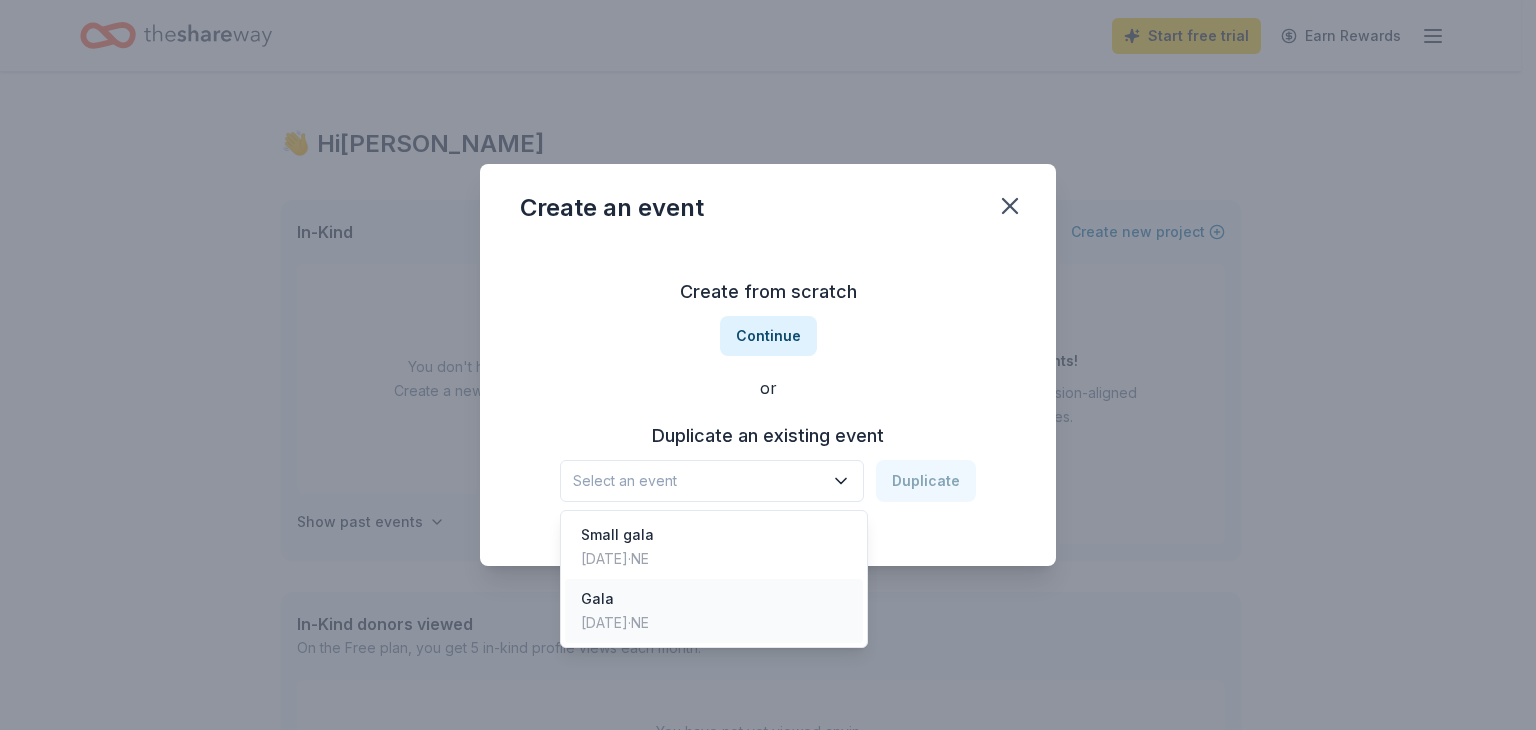 click on "Sep 28, 2024  ·  NE" at bounding box center [615, 623] 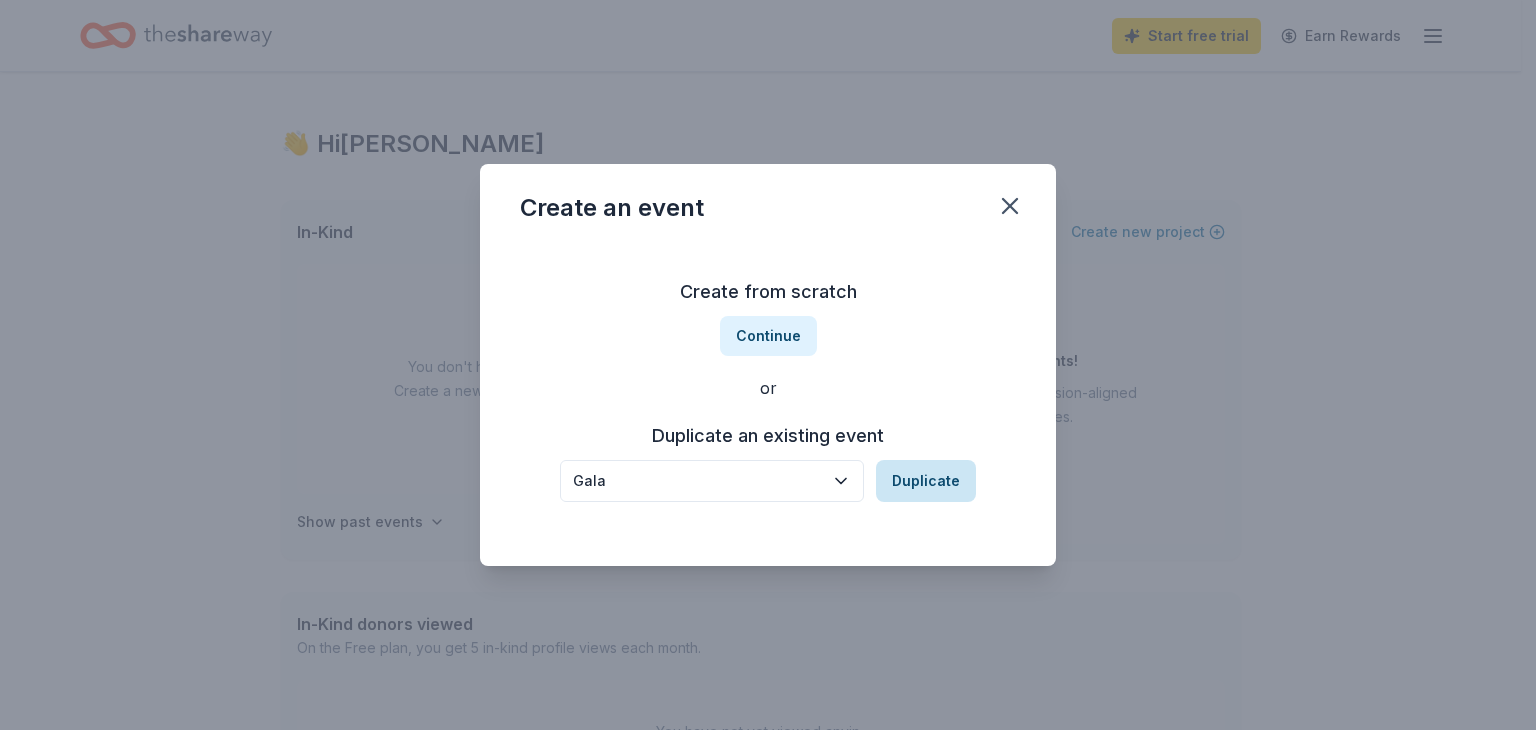 click on "Duplicate" at bounding box center (926, 481) 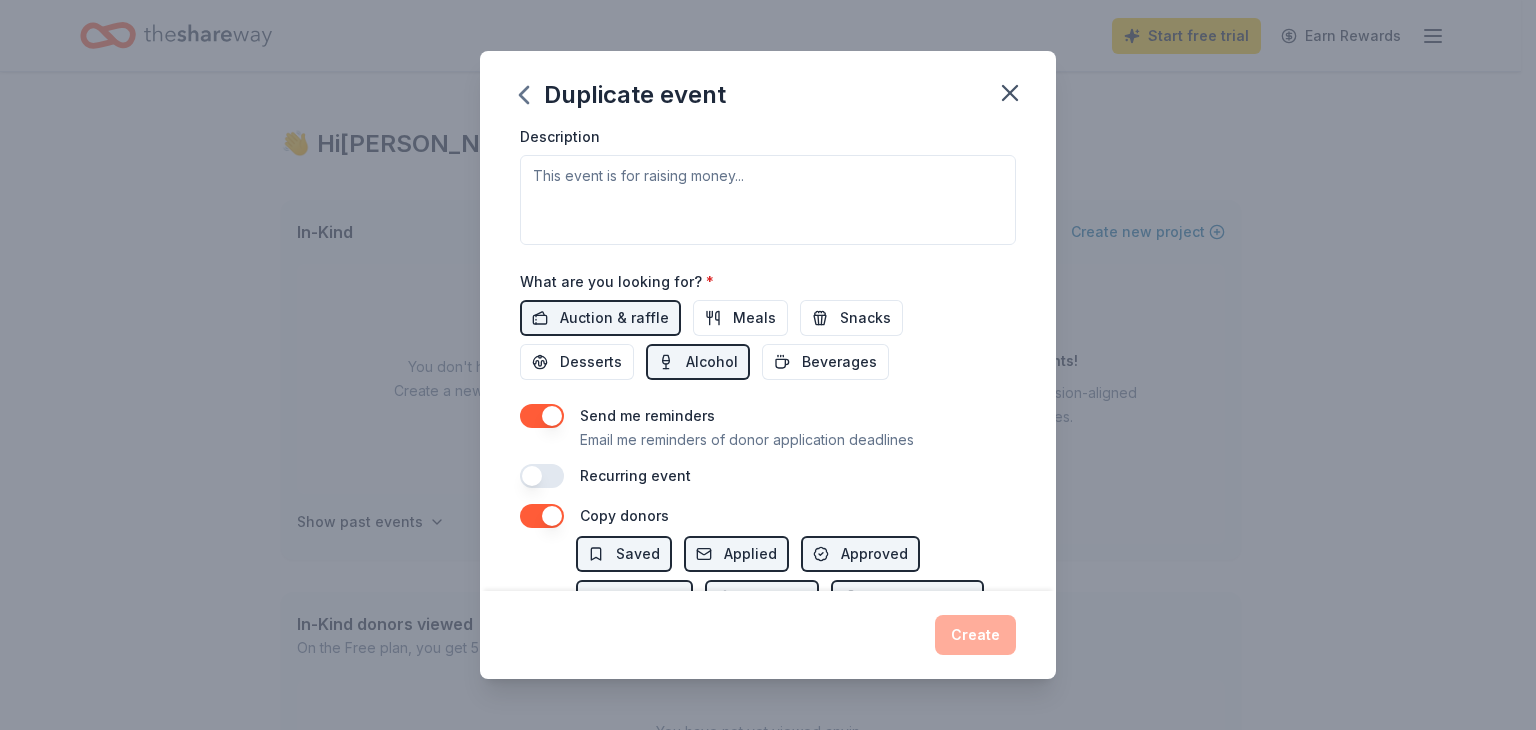 scroll, scrollTop: 655, scrollLeft: 0, axis: vertical 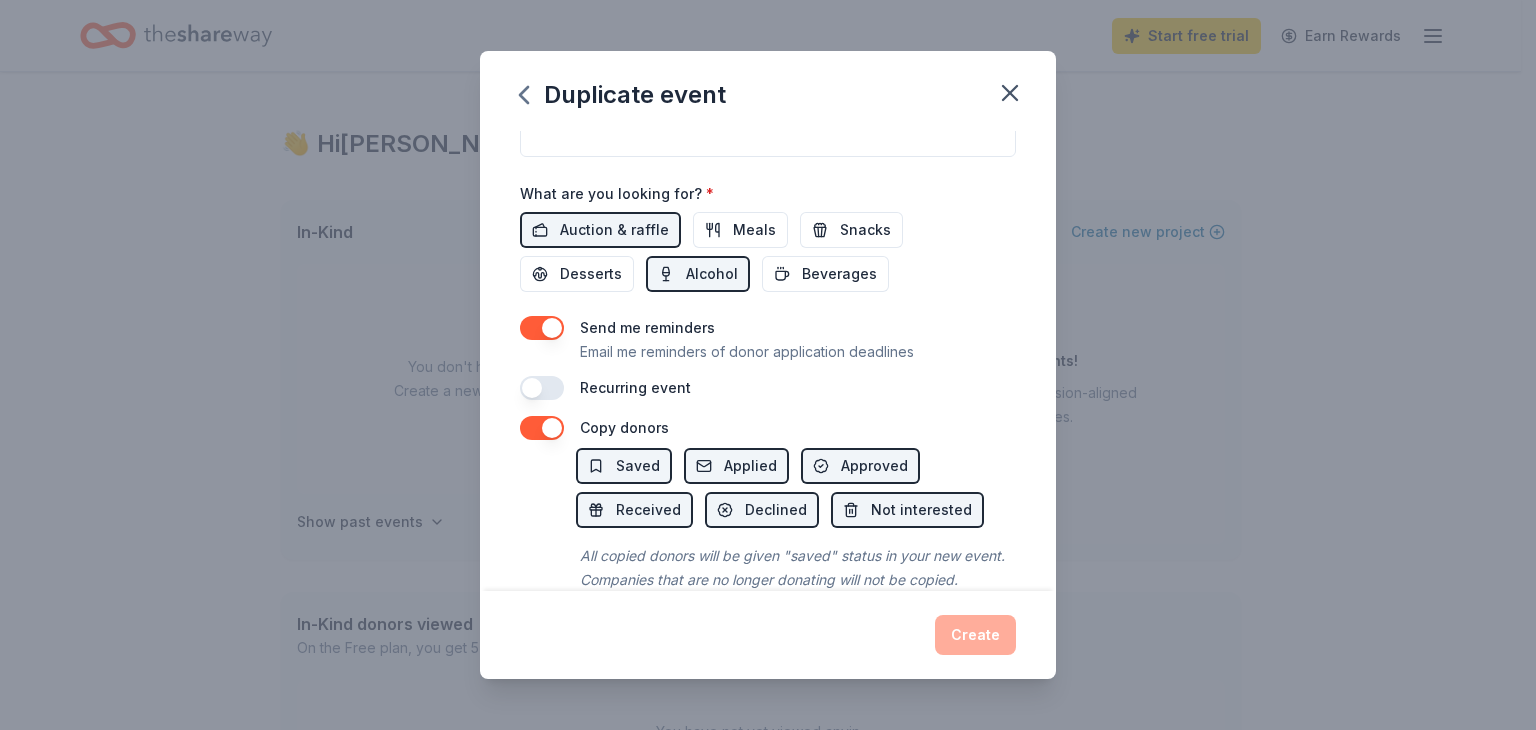 click at bounding box center [542, 328] 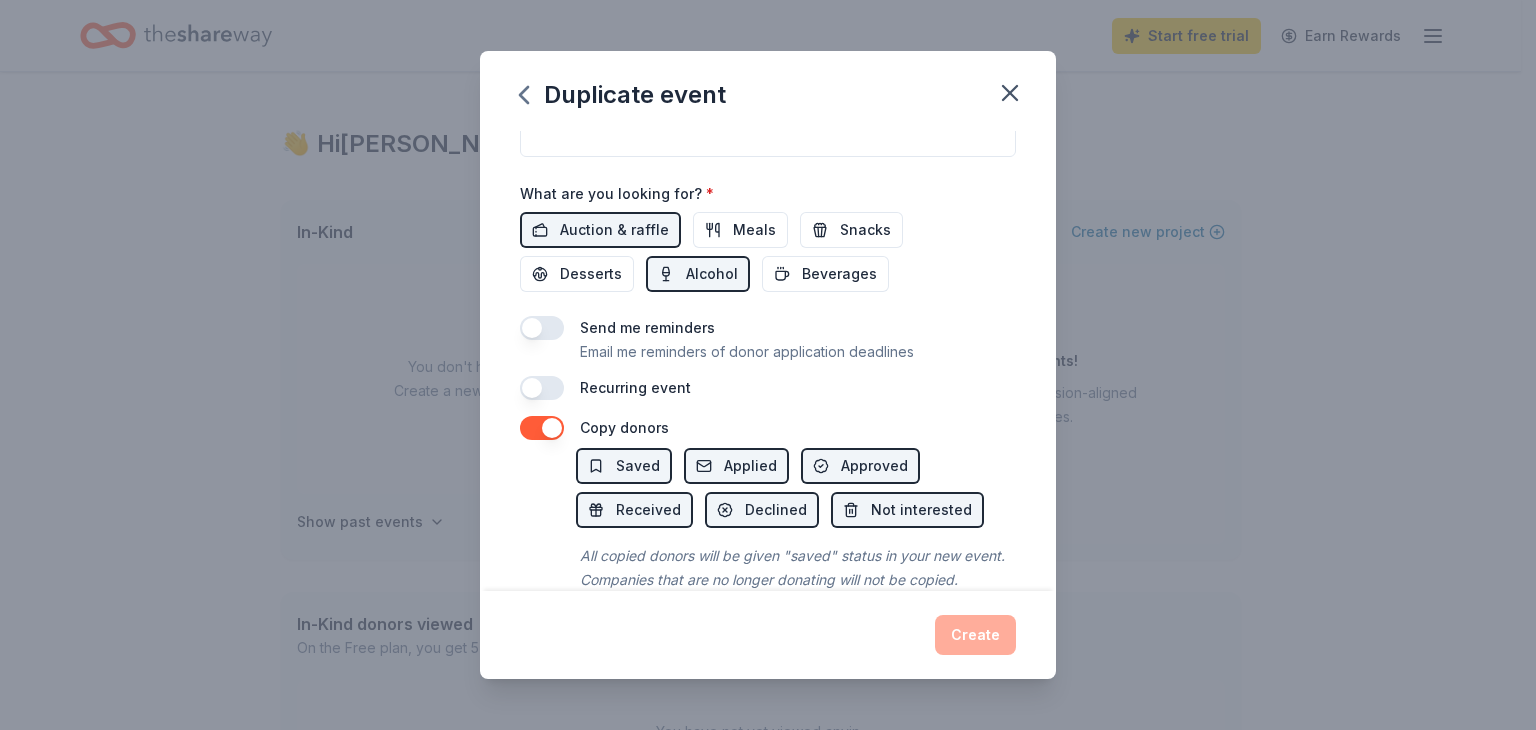 click at bounding box center [542, 428] 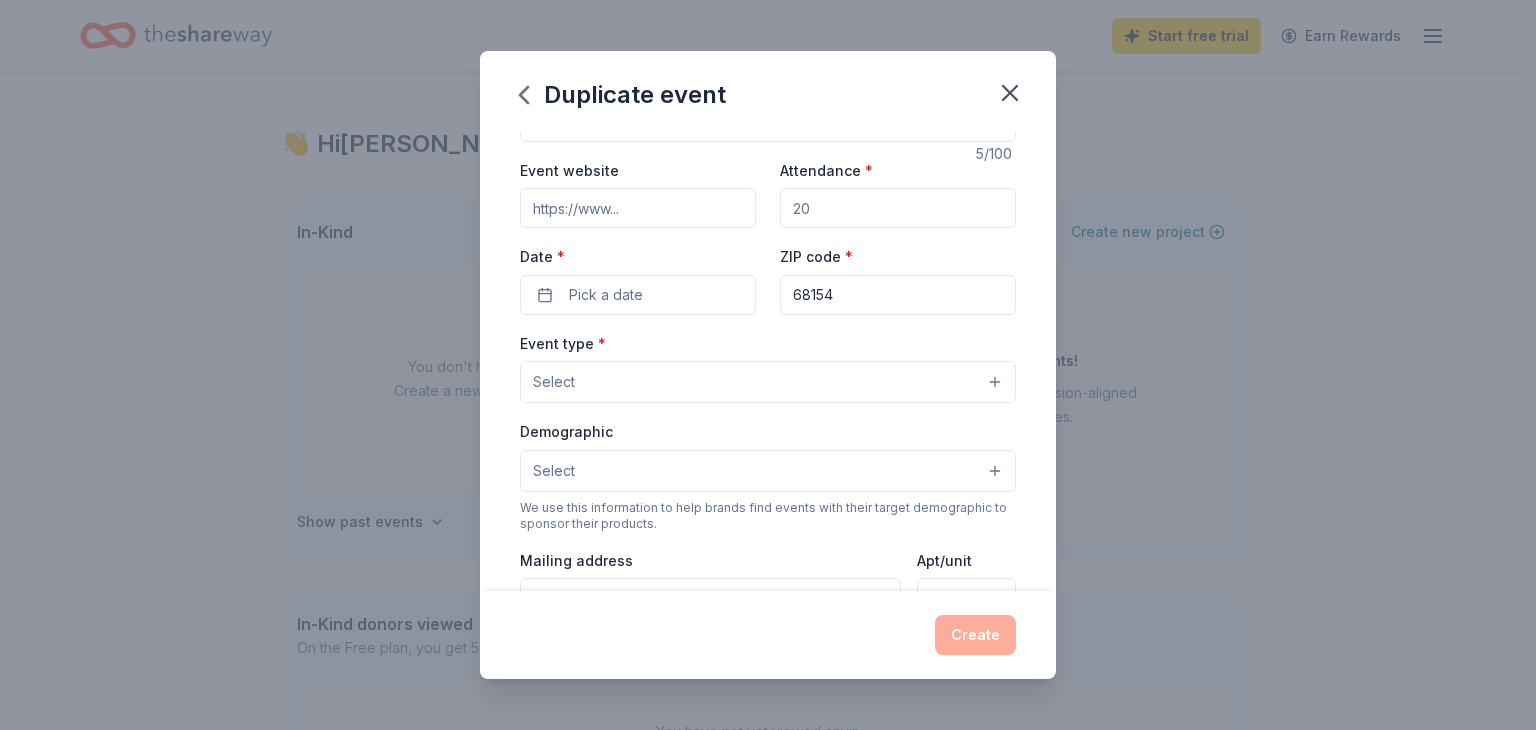 scroll, scrollTop: 0, scrollLeft: 0, axis: both 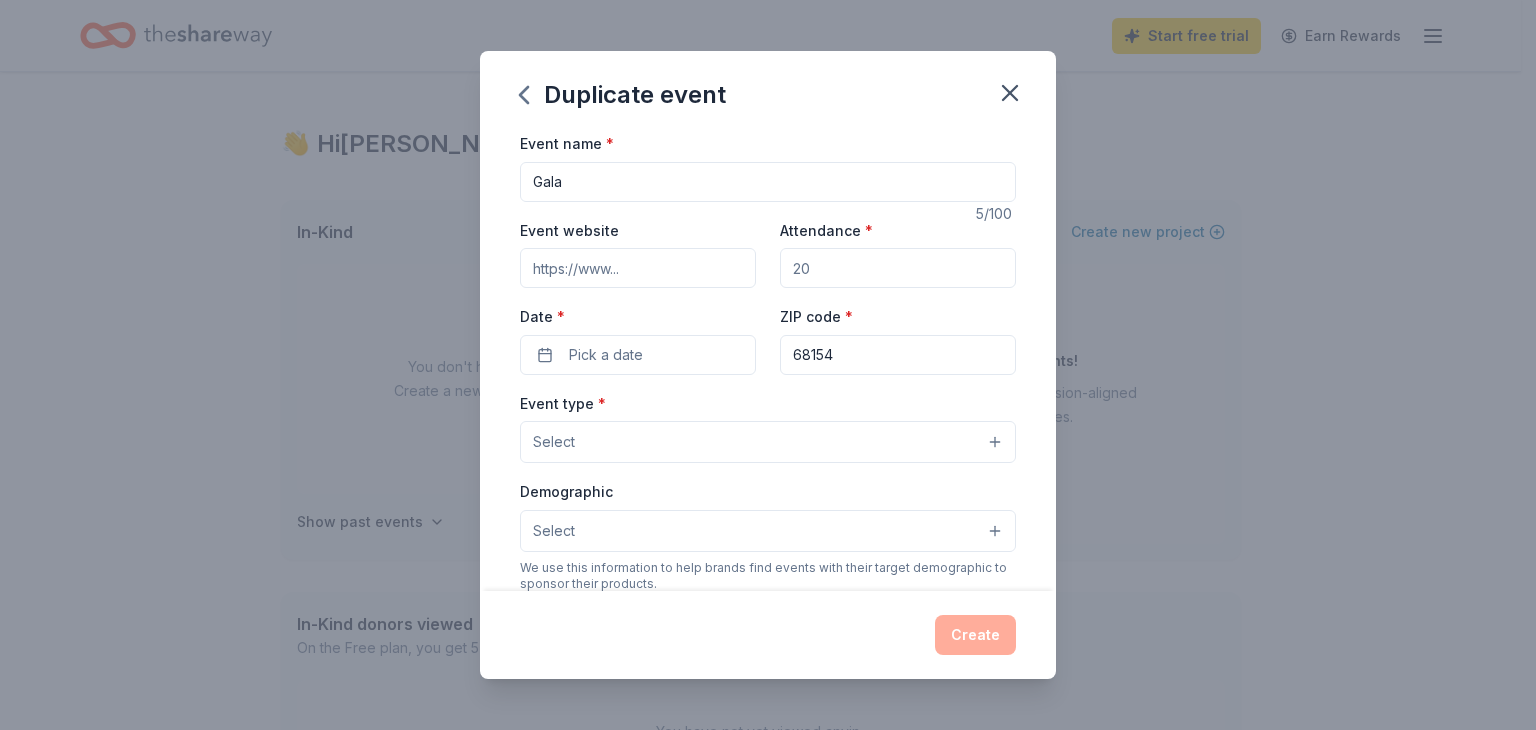 click on "Event website" at bounding box center (638, 268) 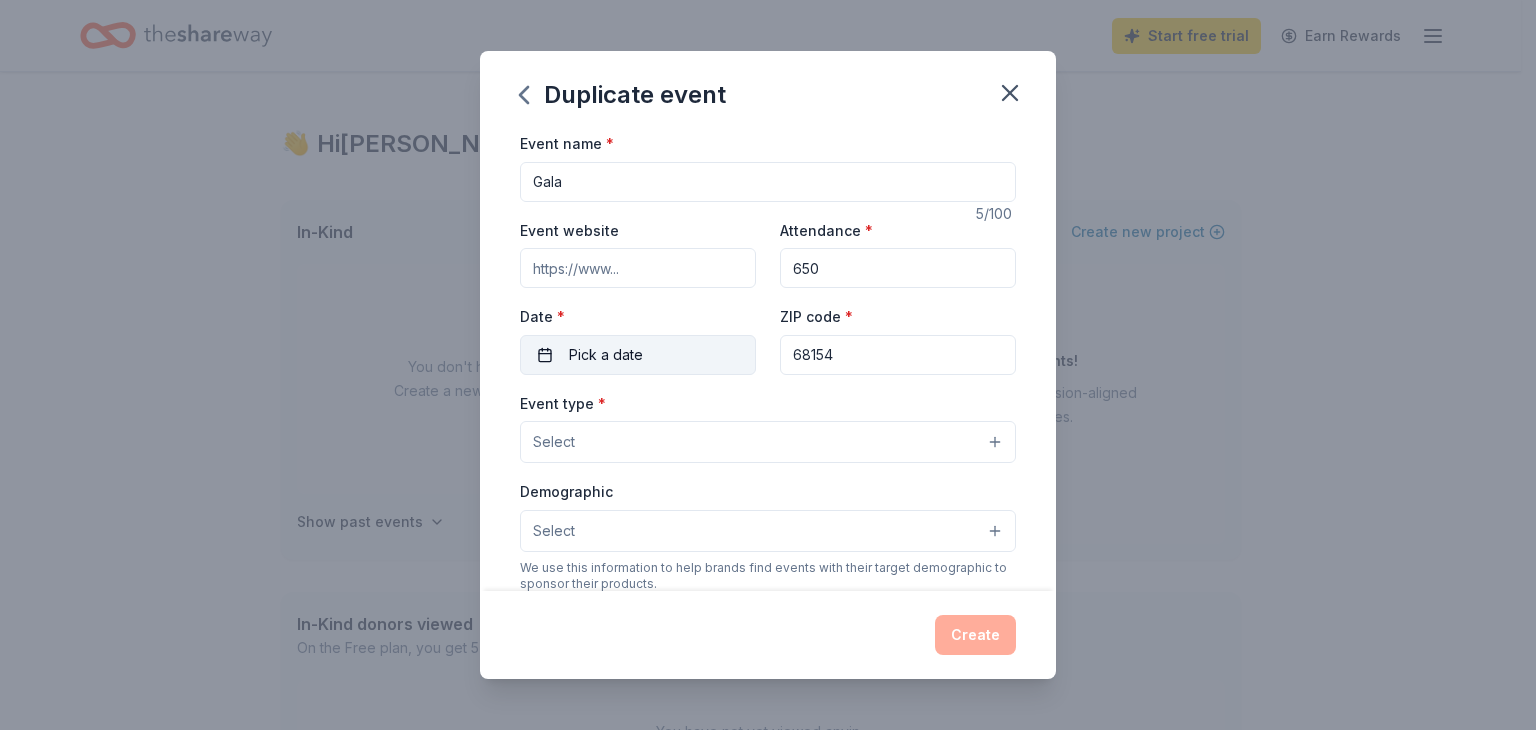 type on "650" 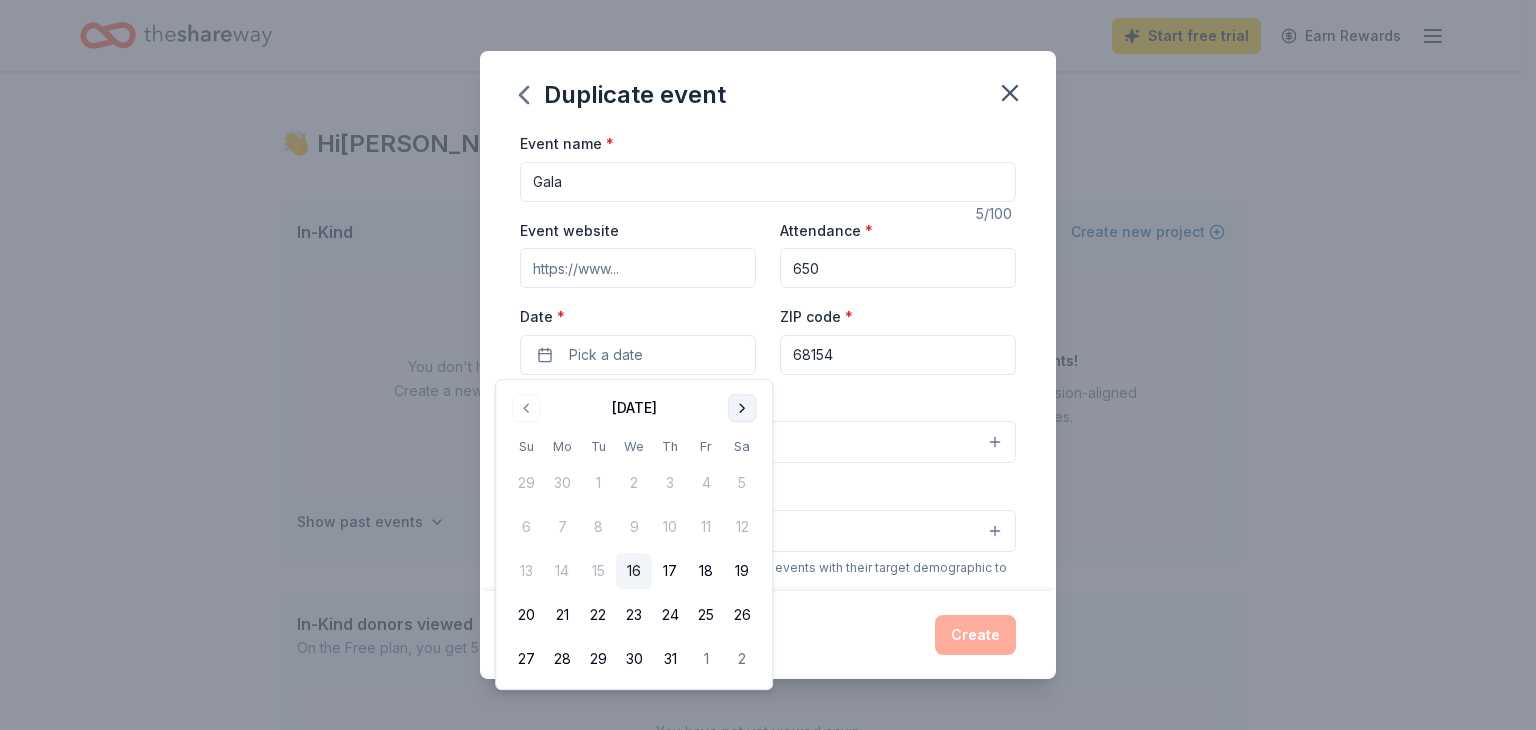 click at bounding box center [742, 408] 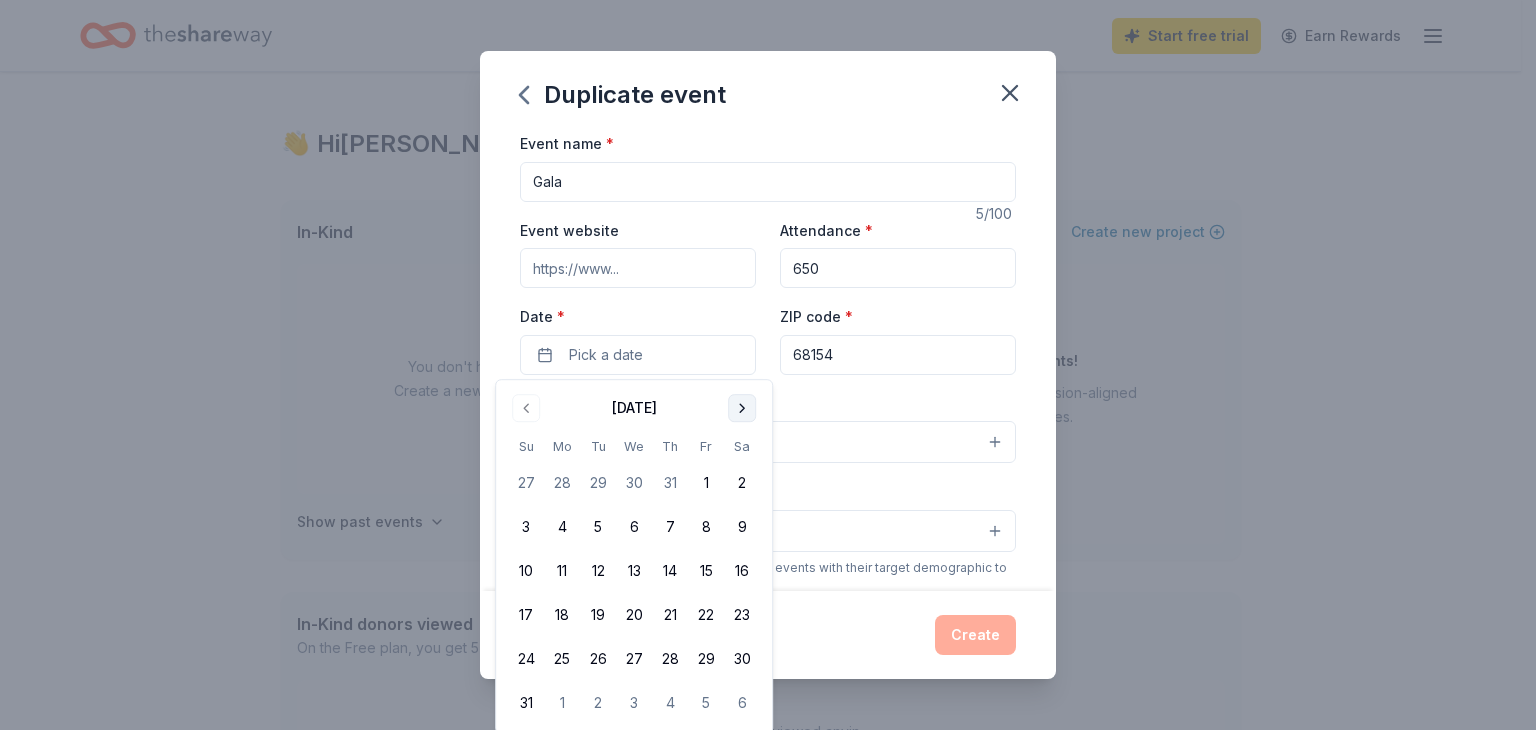 click at bounding box center [742, 408] 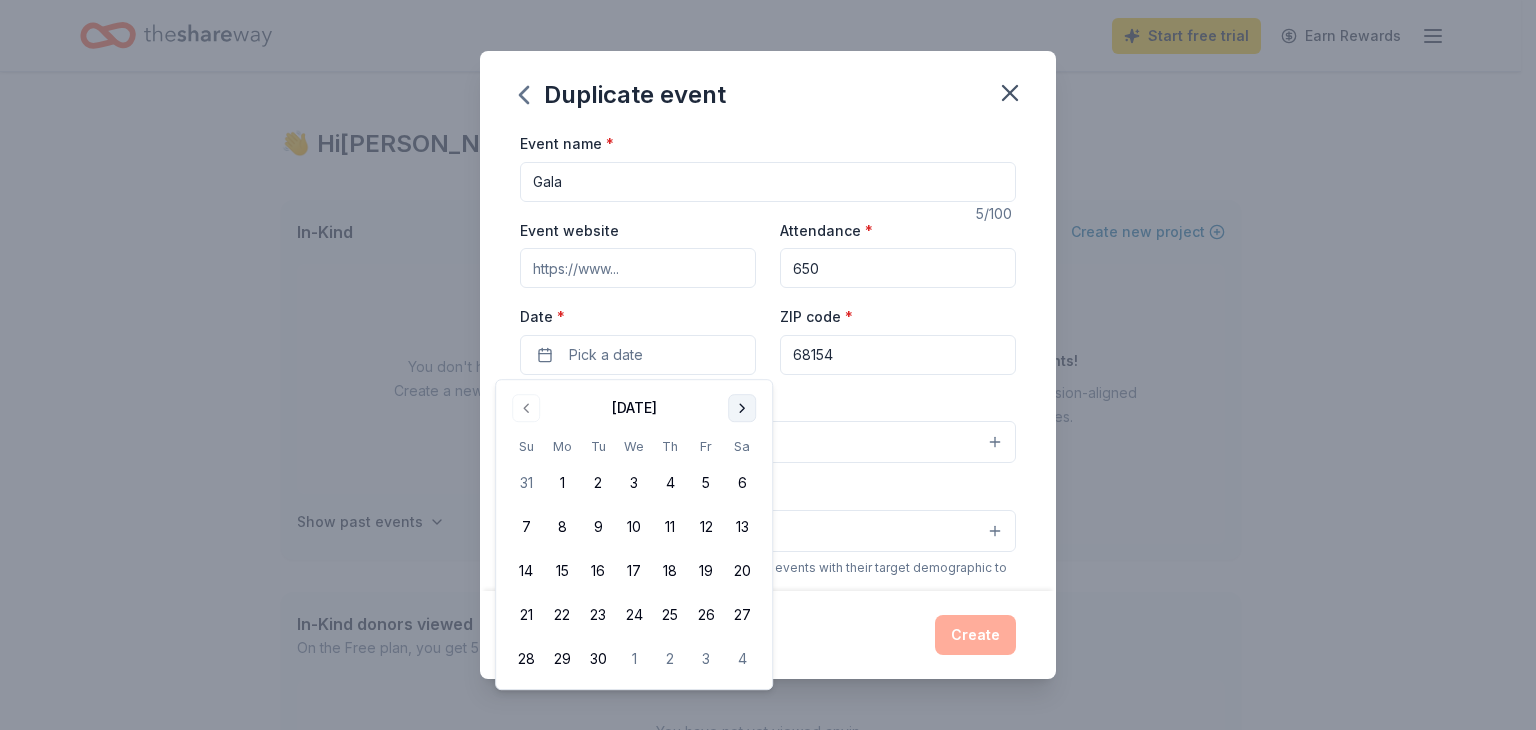 click at bounding box center [742, 408] 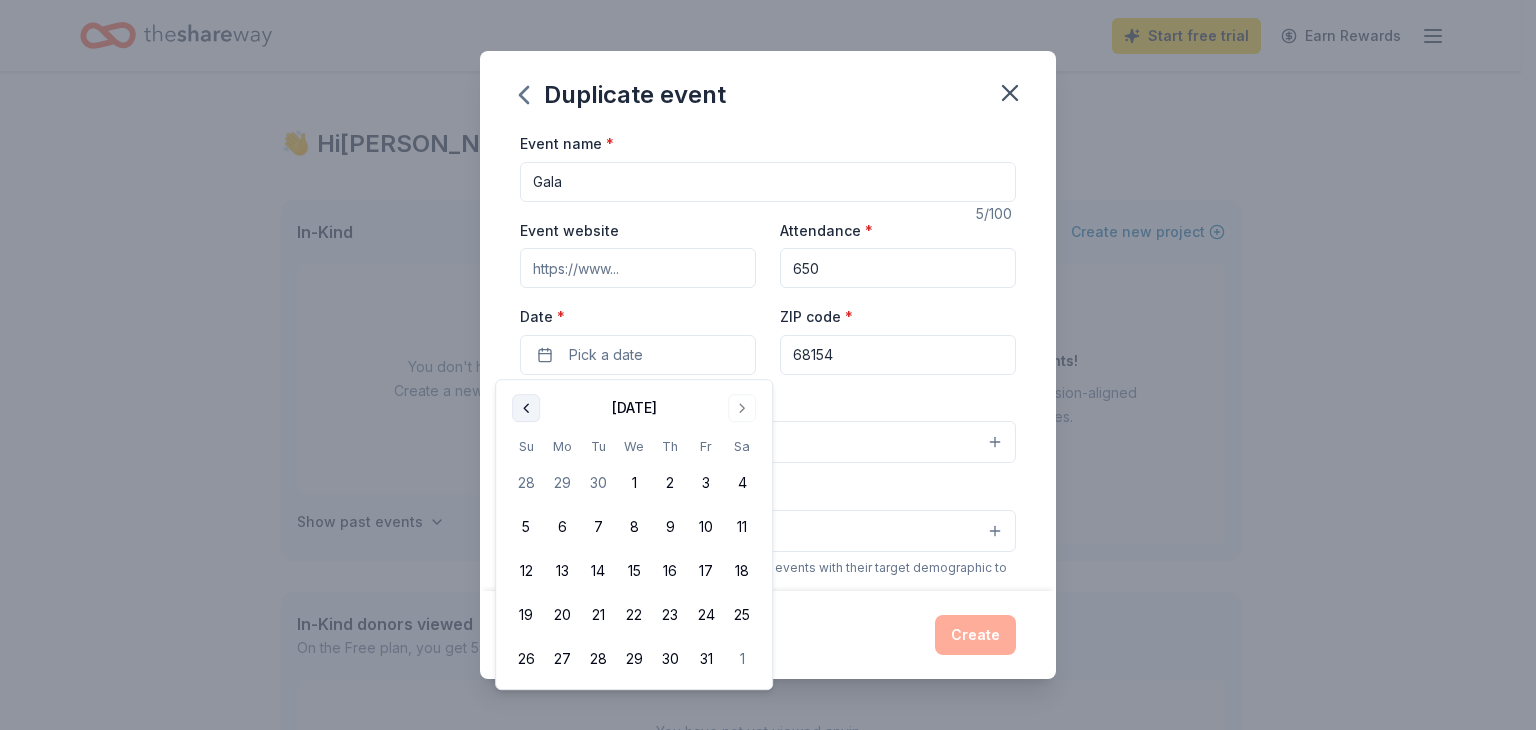 click at bounding box center (526, 408) 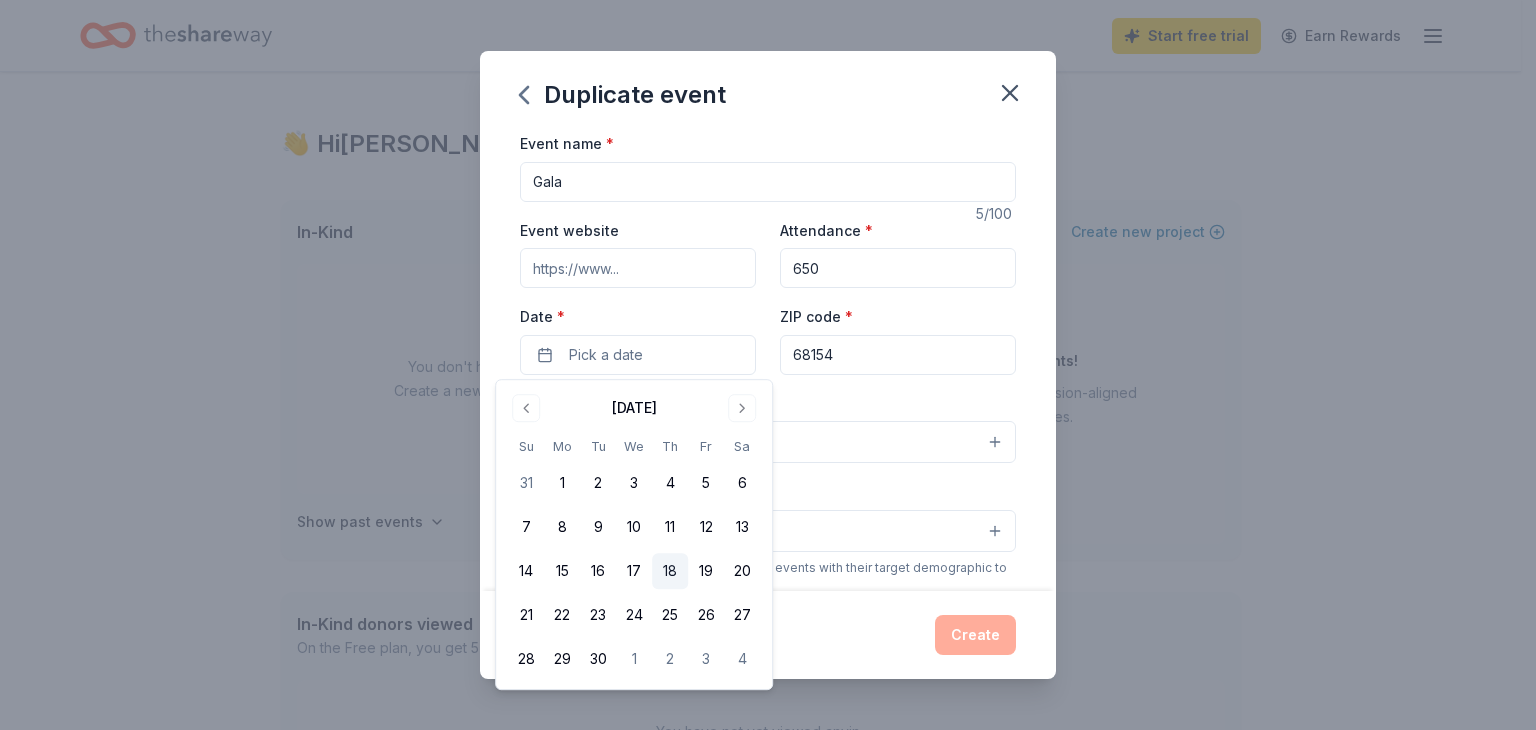 click on "18" at bounding box center [670, 571] 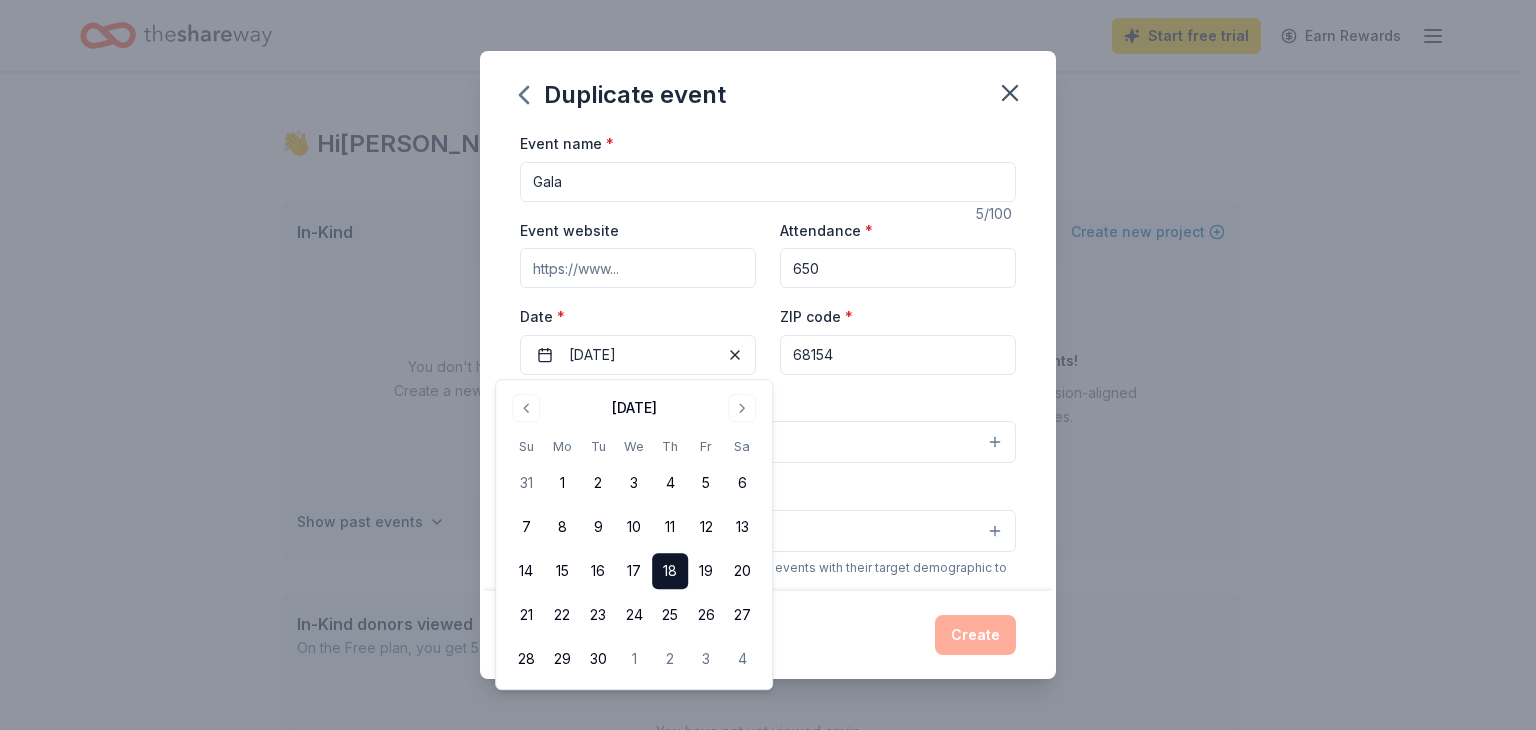 click on "Event website" at bounding box center (638, 268) 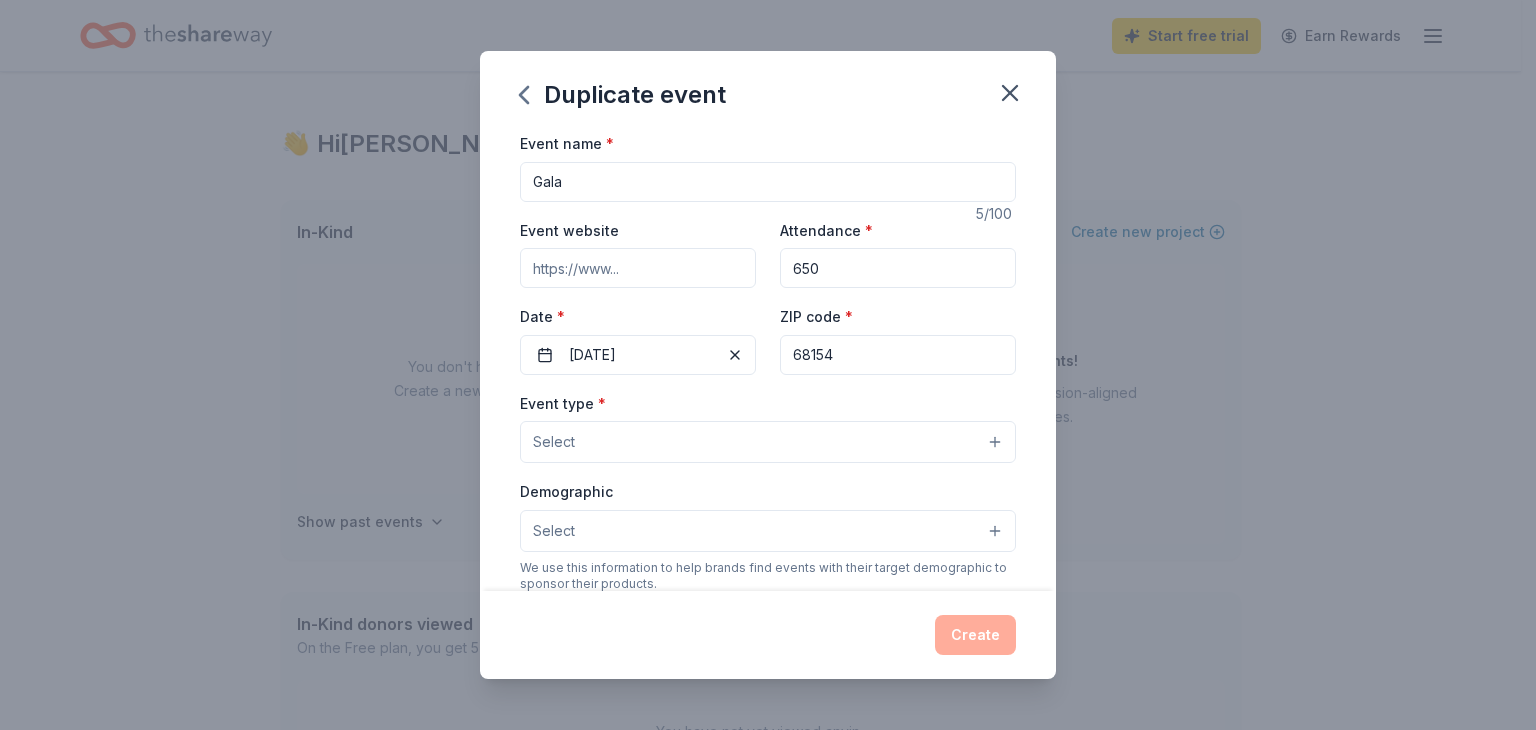 paste on "https://dreamweaver.org/events-overview/boots-buckets-post-event/" 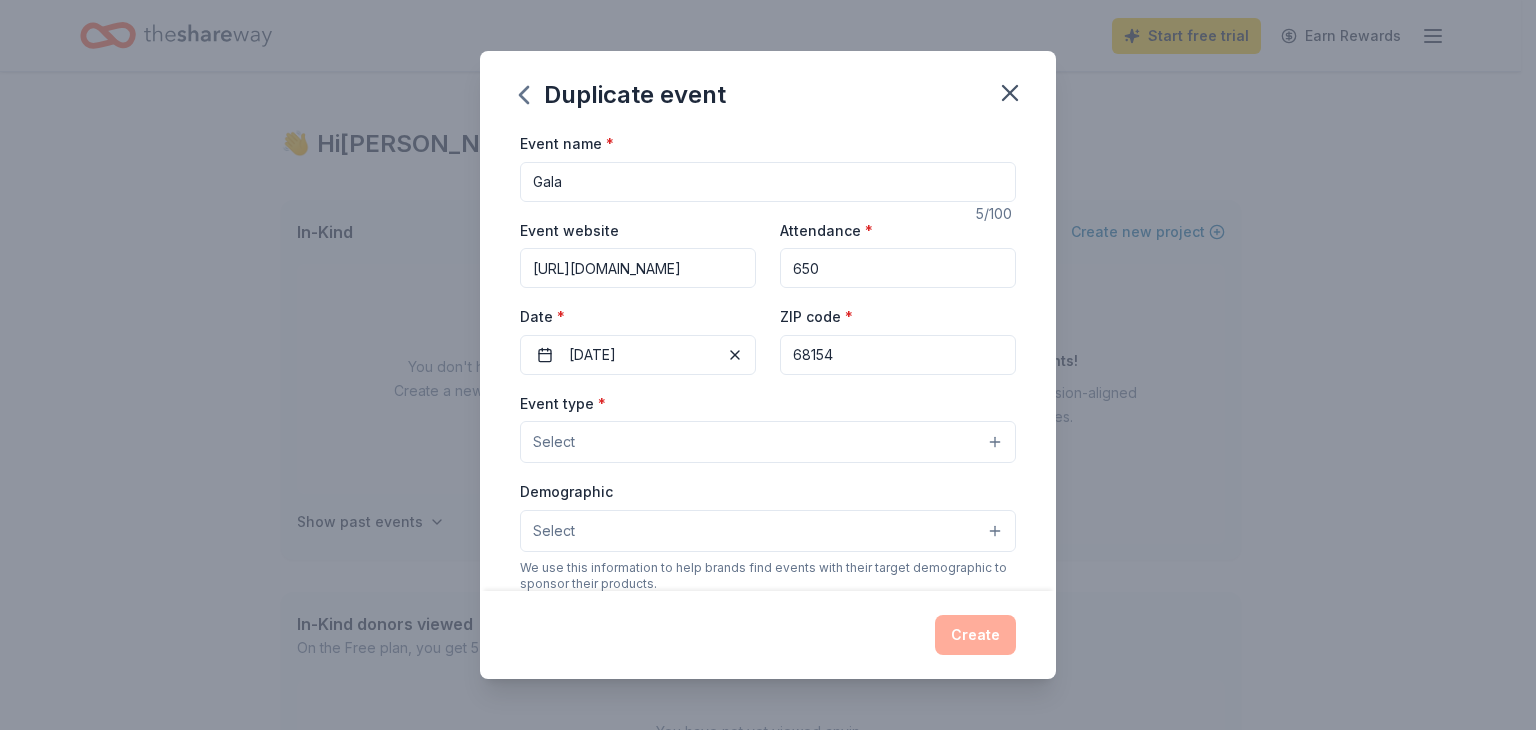 scroll, scrollTop: 0, scrollLeft: 259, axis: horizontal 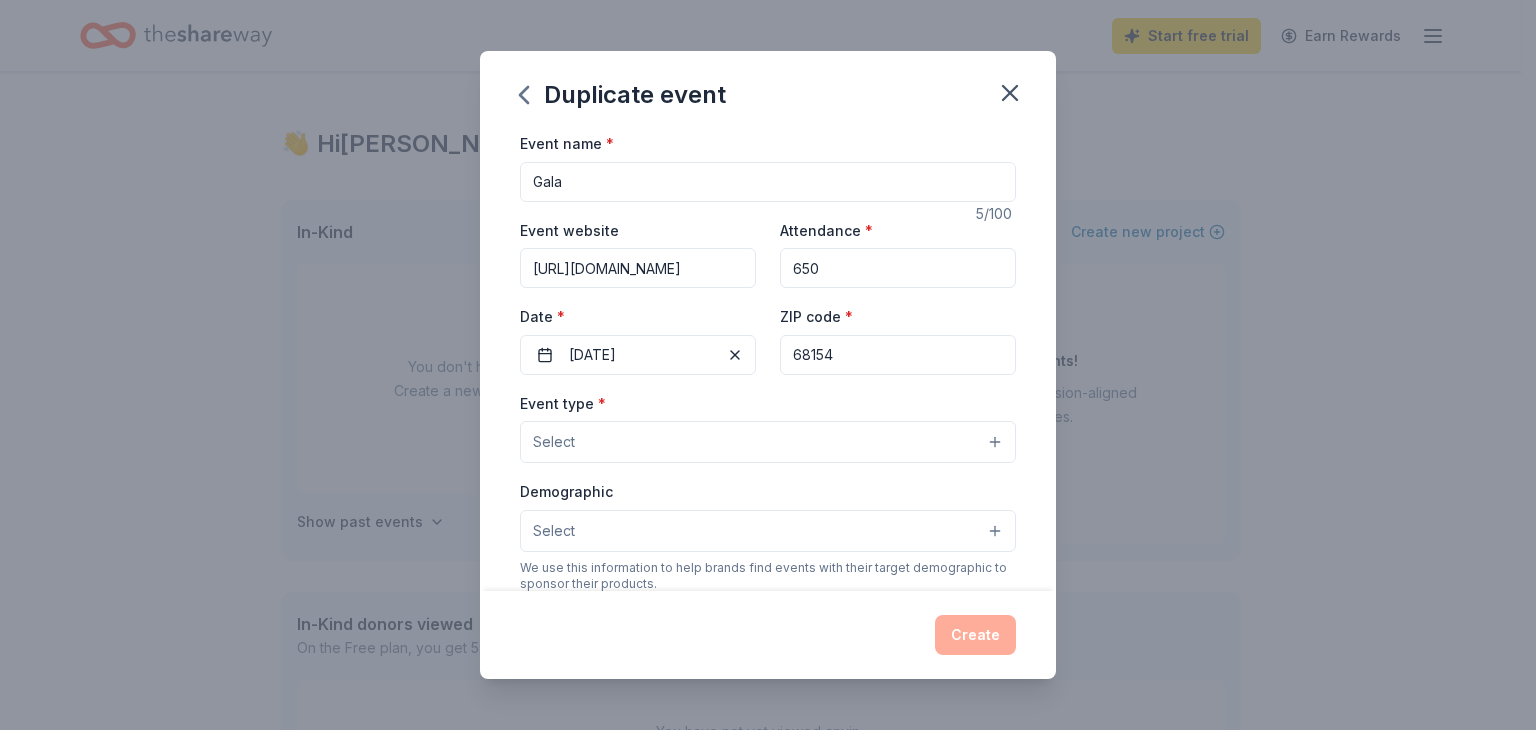 type on "https://dreamweaver.org/events-overview/boots-buckets-post-event/" 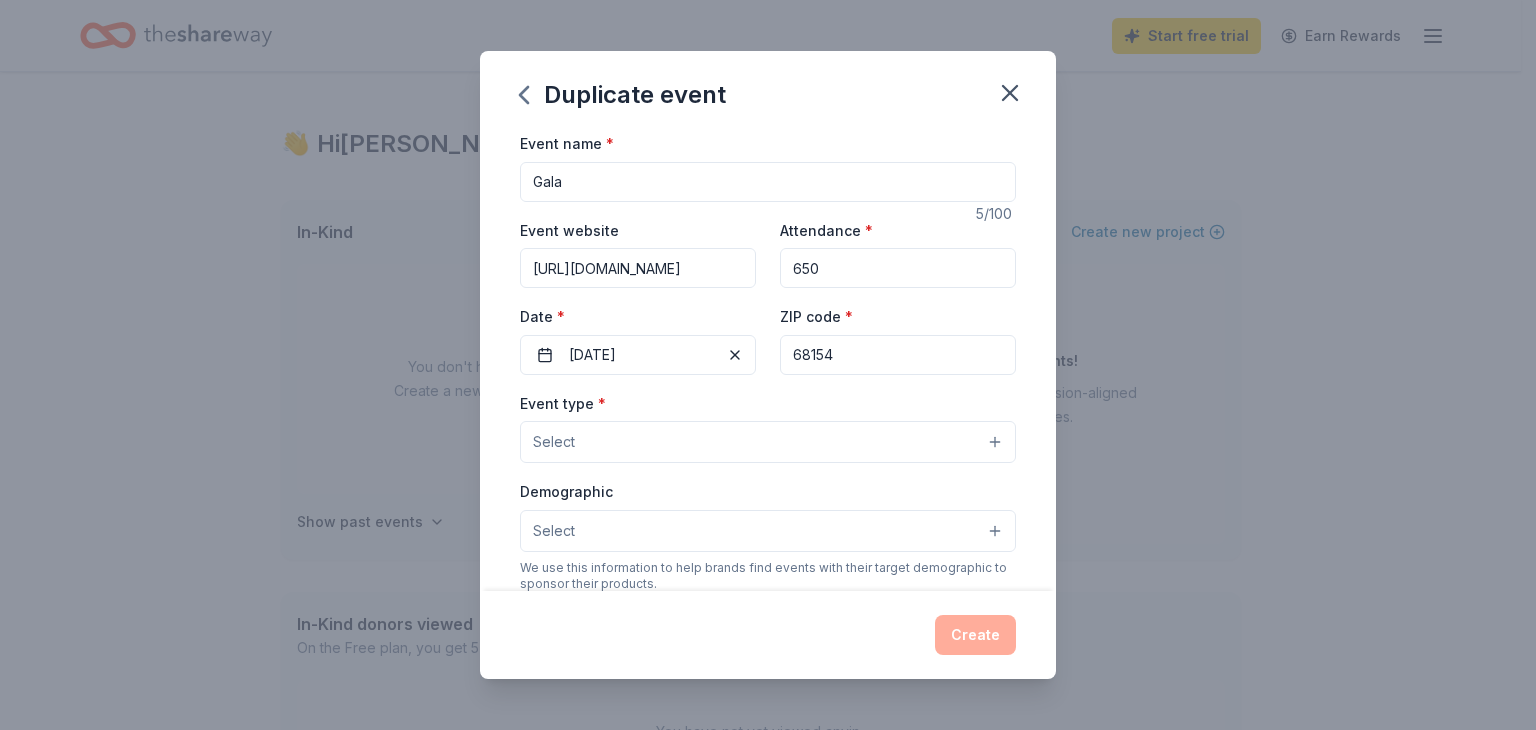 click on "Select" at bounding box center [768, 442] 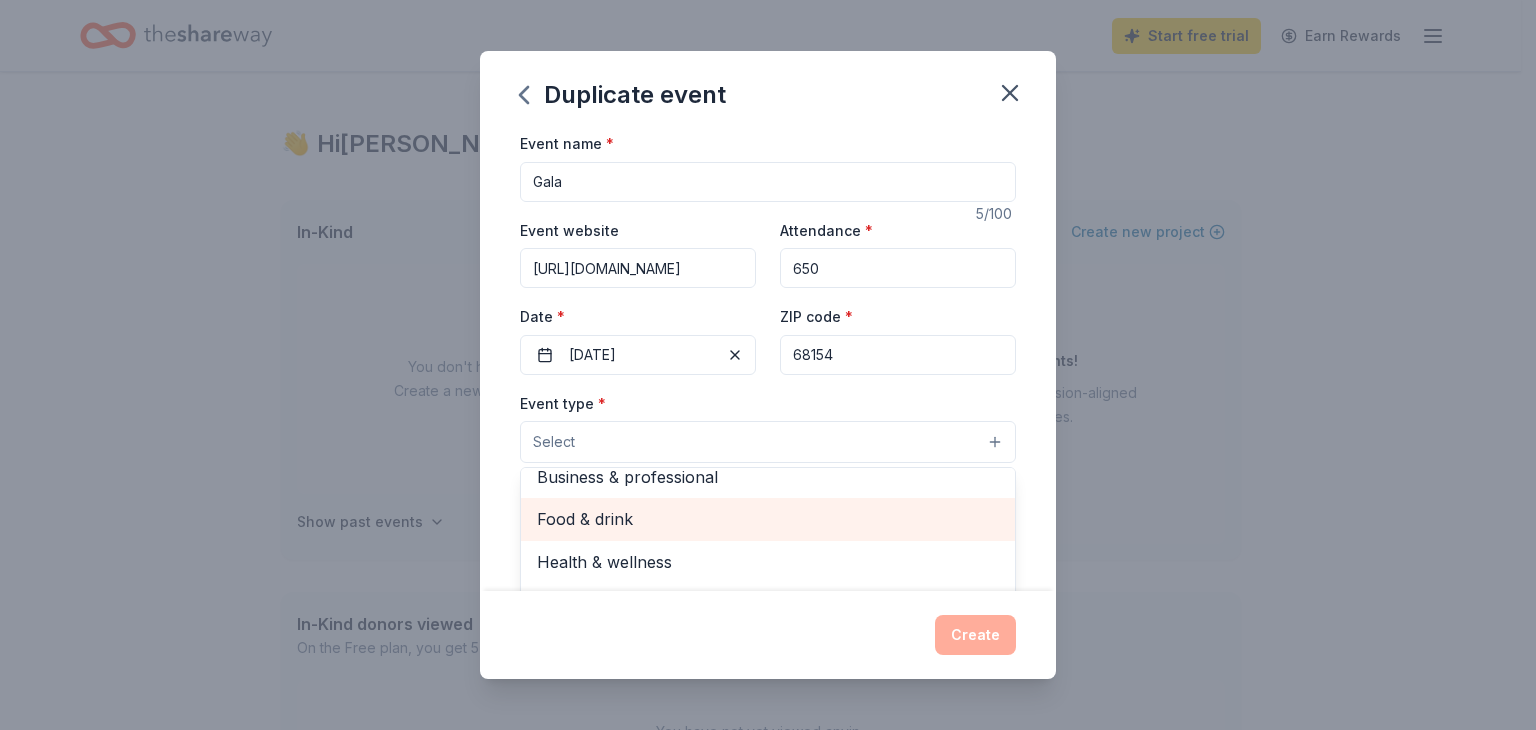 click on "Food & drink" at bounding box center [768, 519] 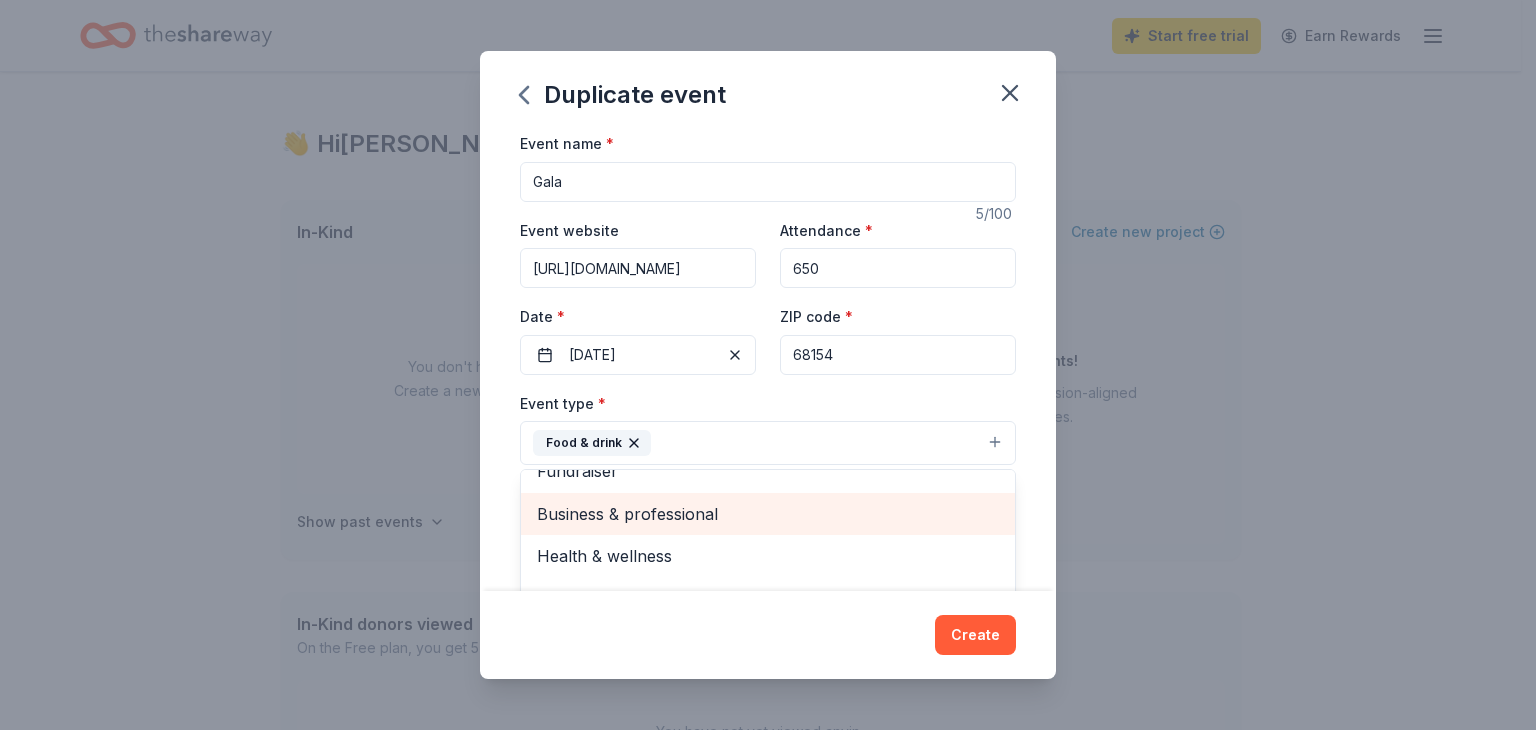 scroll, scrollTop: 24, scrollLeft: 0, axis: vertical 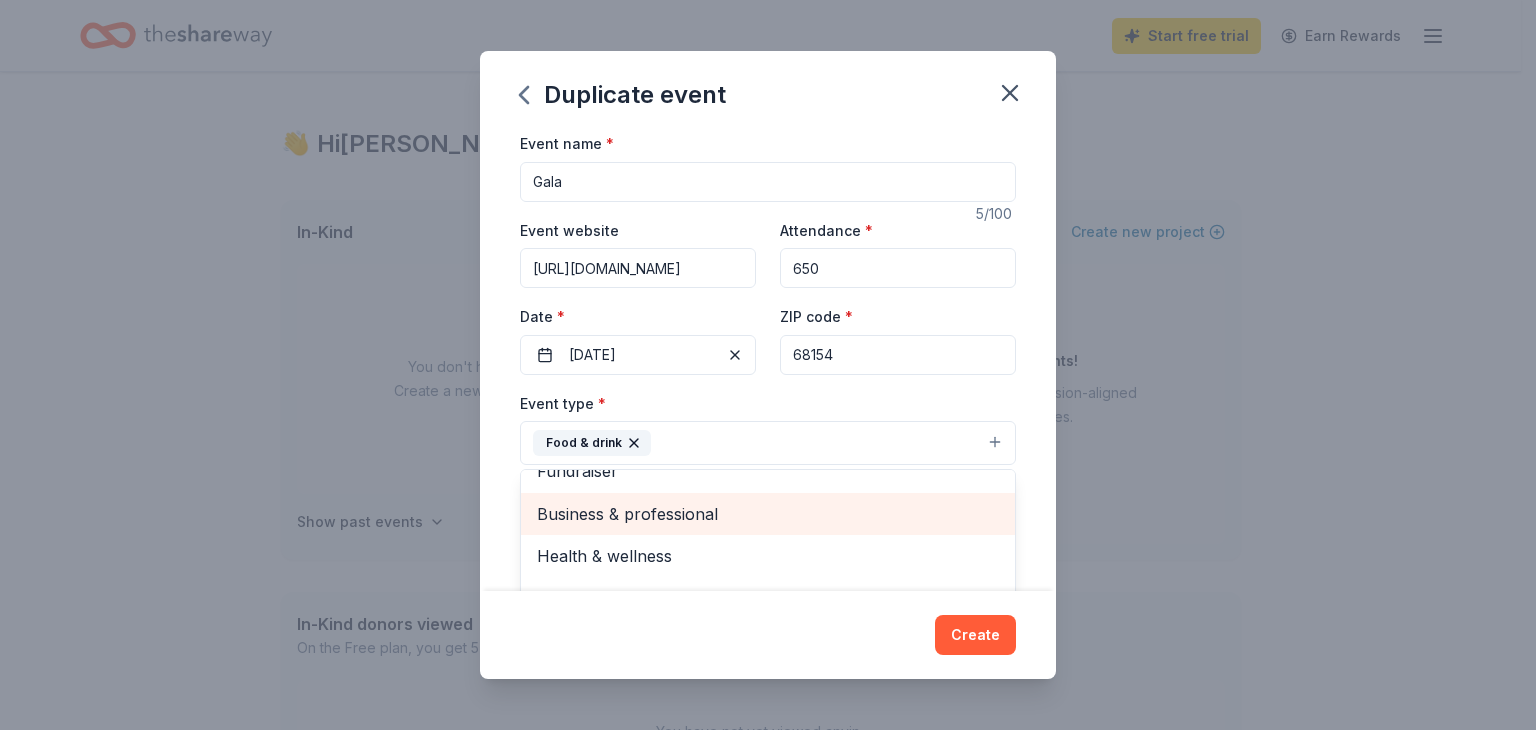 click on "Business & professional" at bounding box center [768, 514] 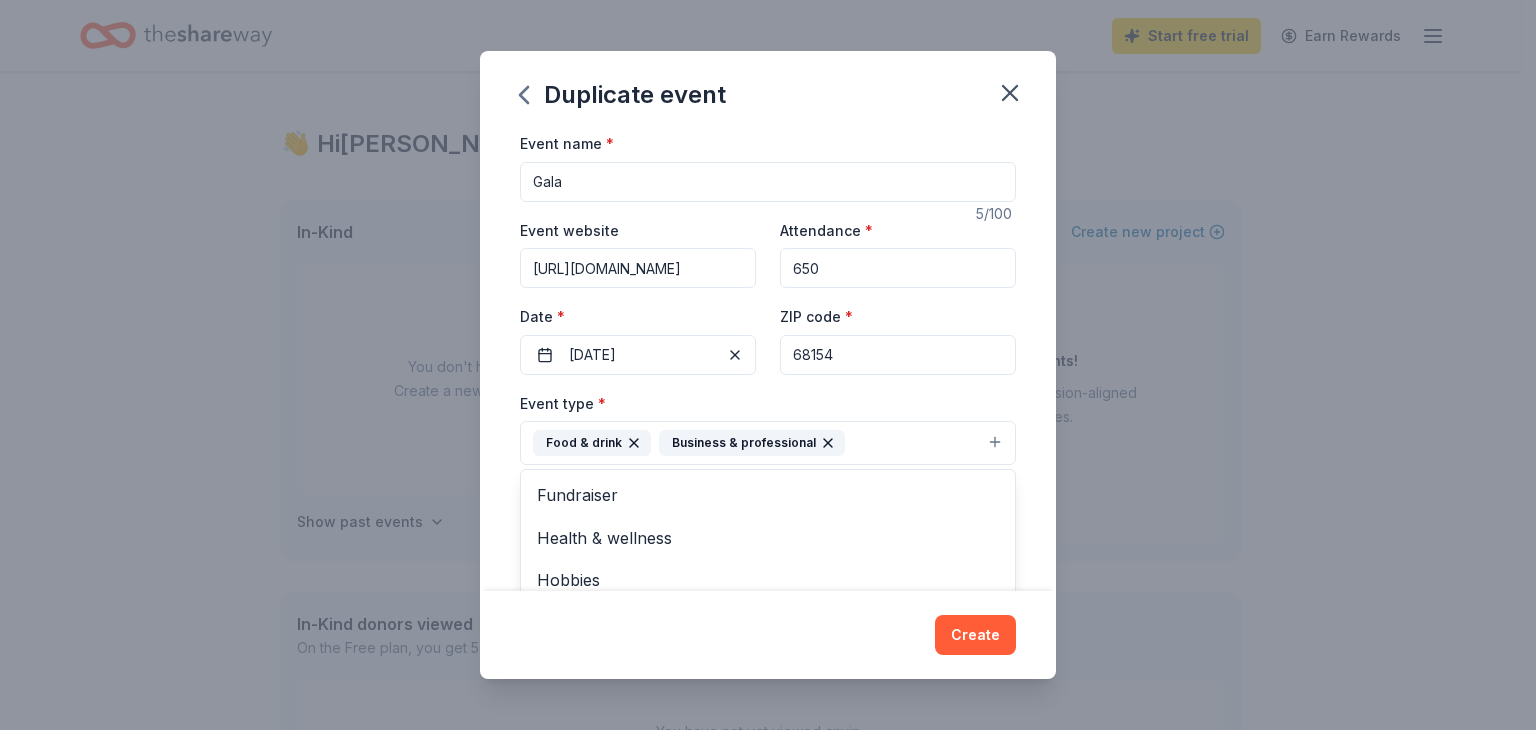 click 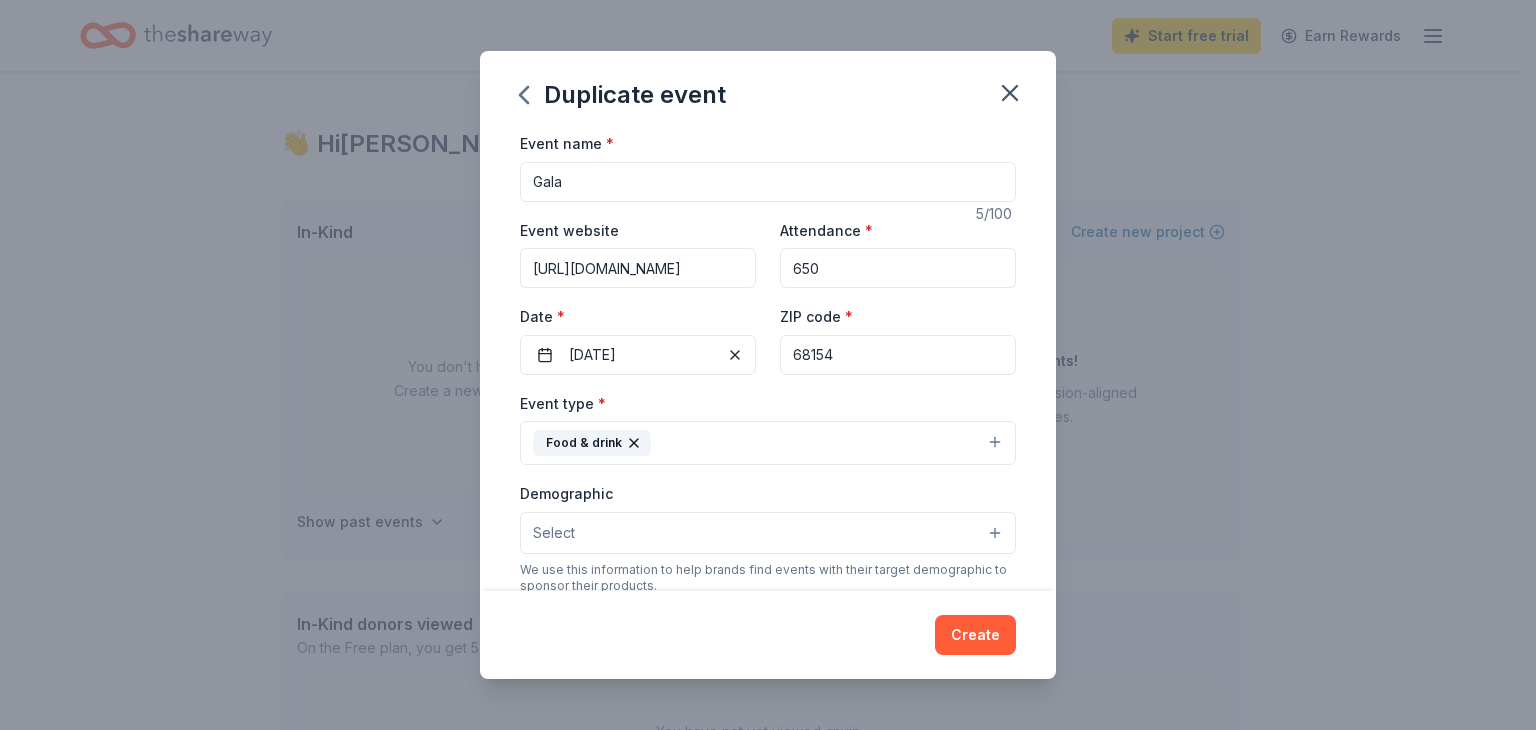click on "Food & drink" at bounding box center (768, 443) 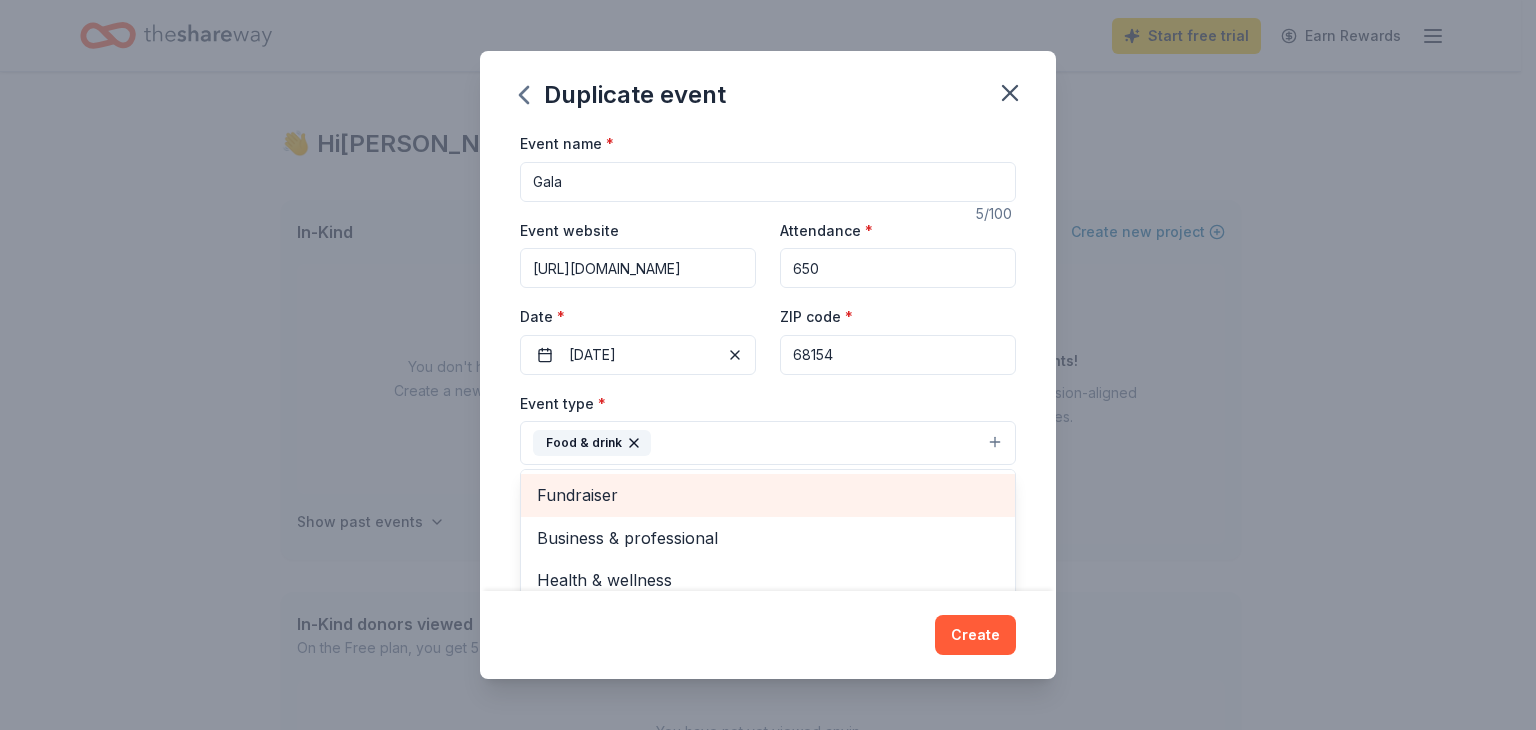 click on "Fundraiser" at bounding box center (768, 495) 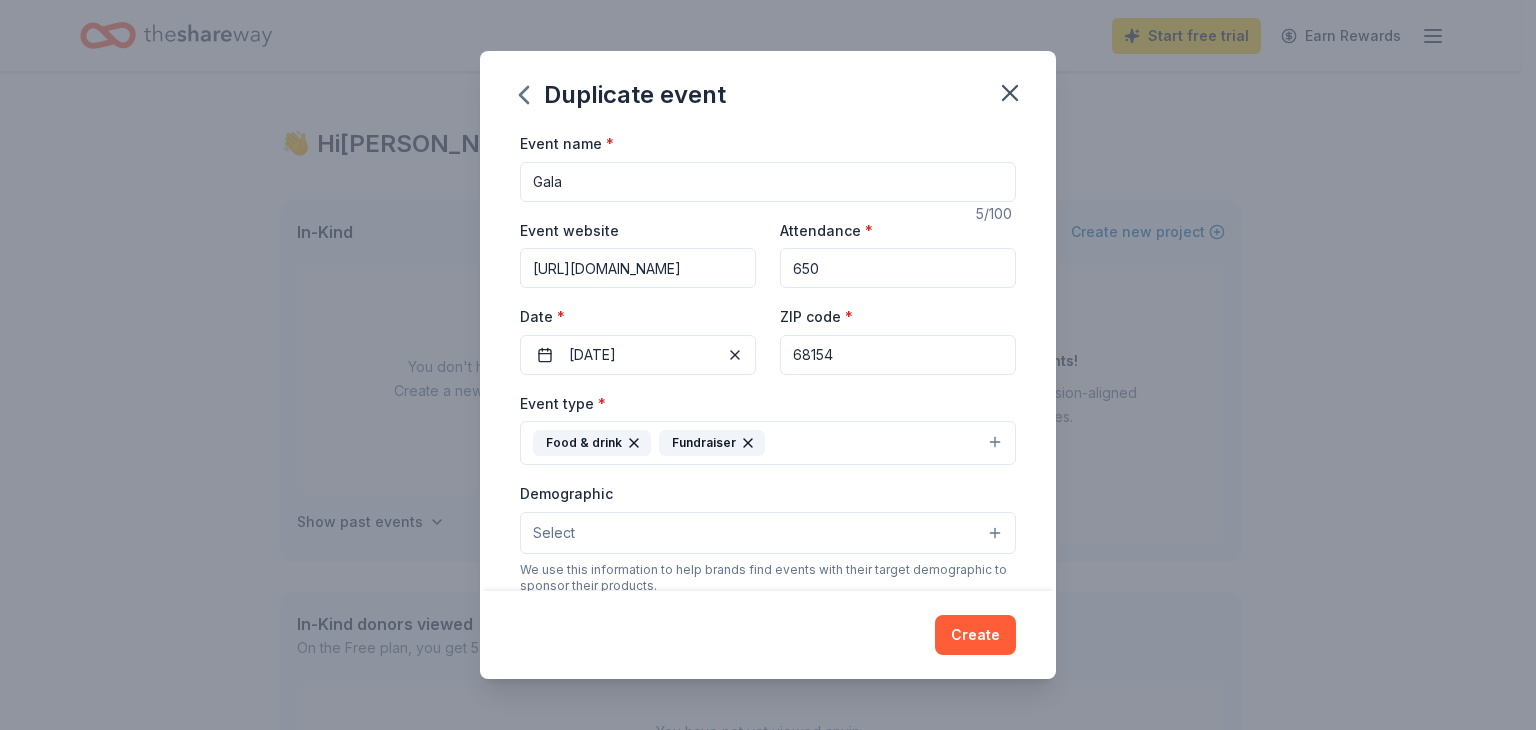 click 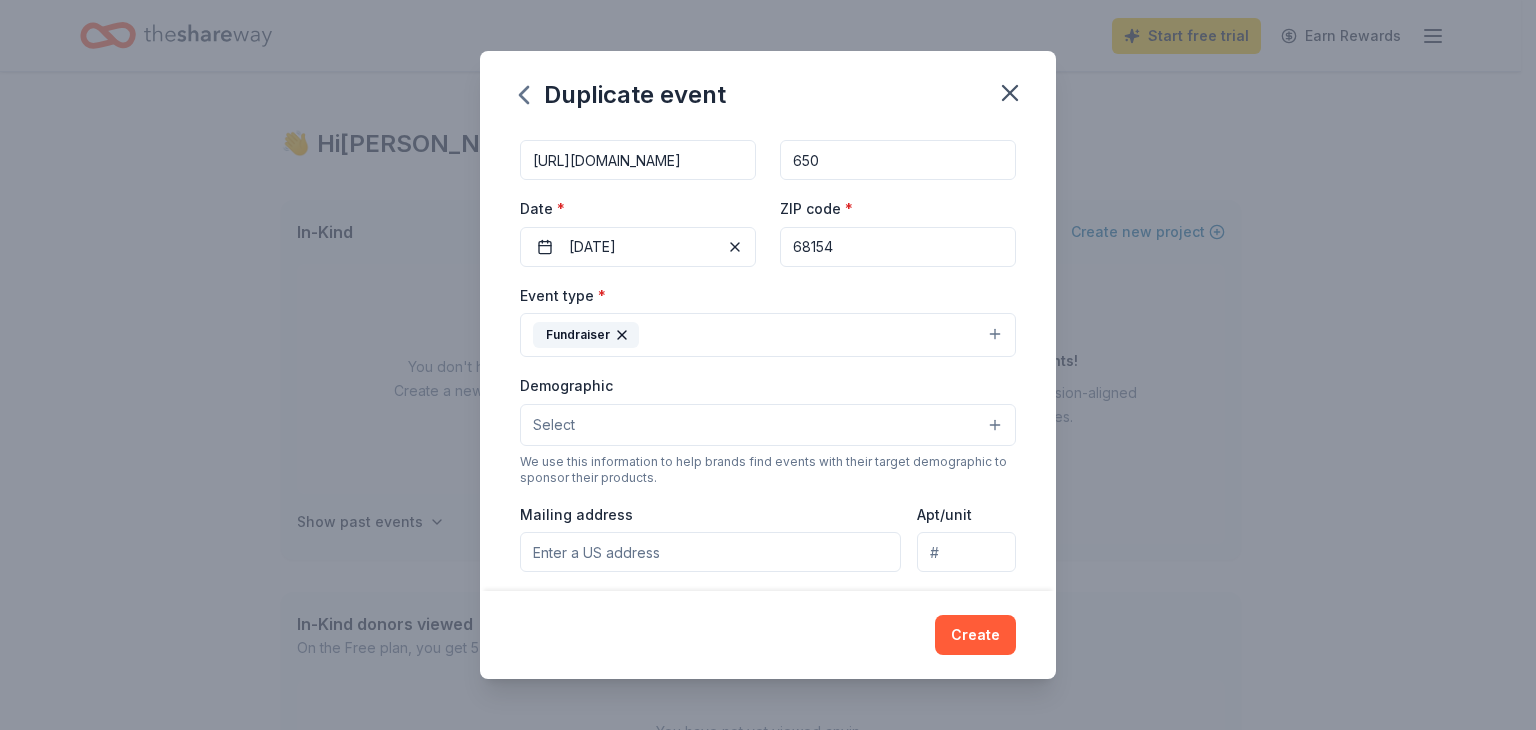 scroll, scrollTop: 112, scrollLeft: 0, axis: vertical 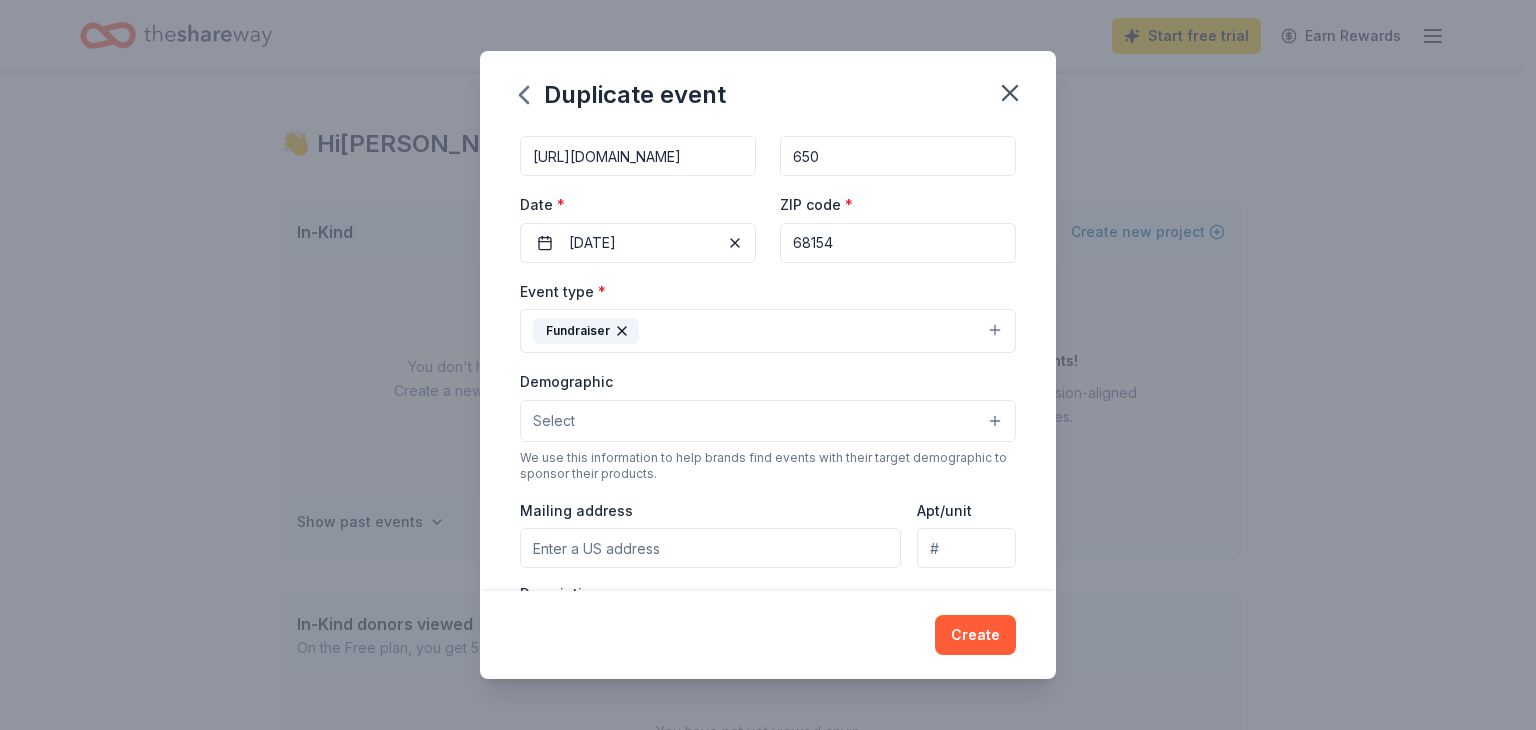 click on "Select" at bounding box center [768, 421] 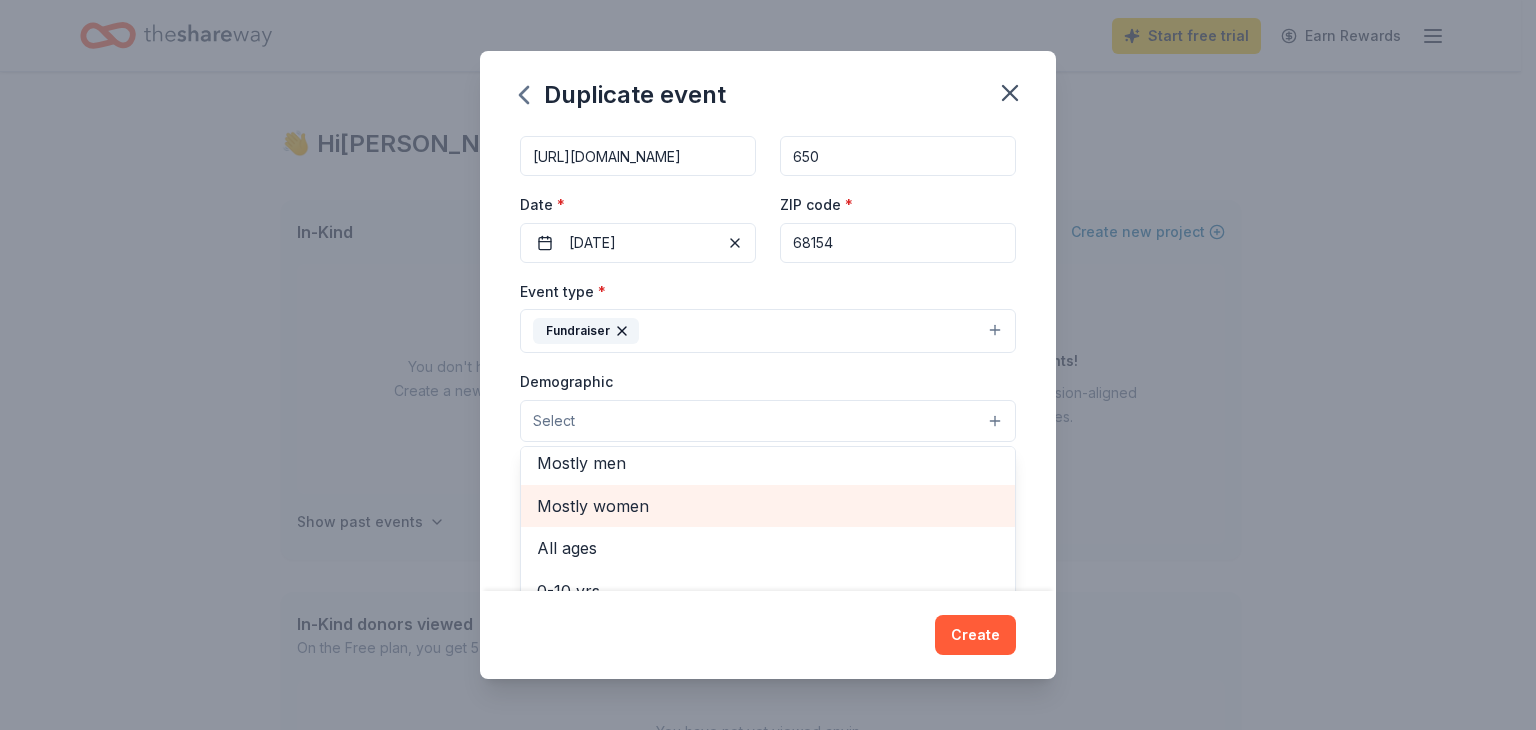 scroll, scrollTop: 0, scrollLeft: 0, axis: both 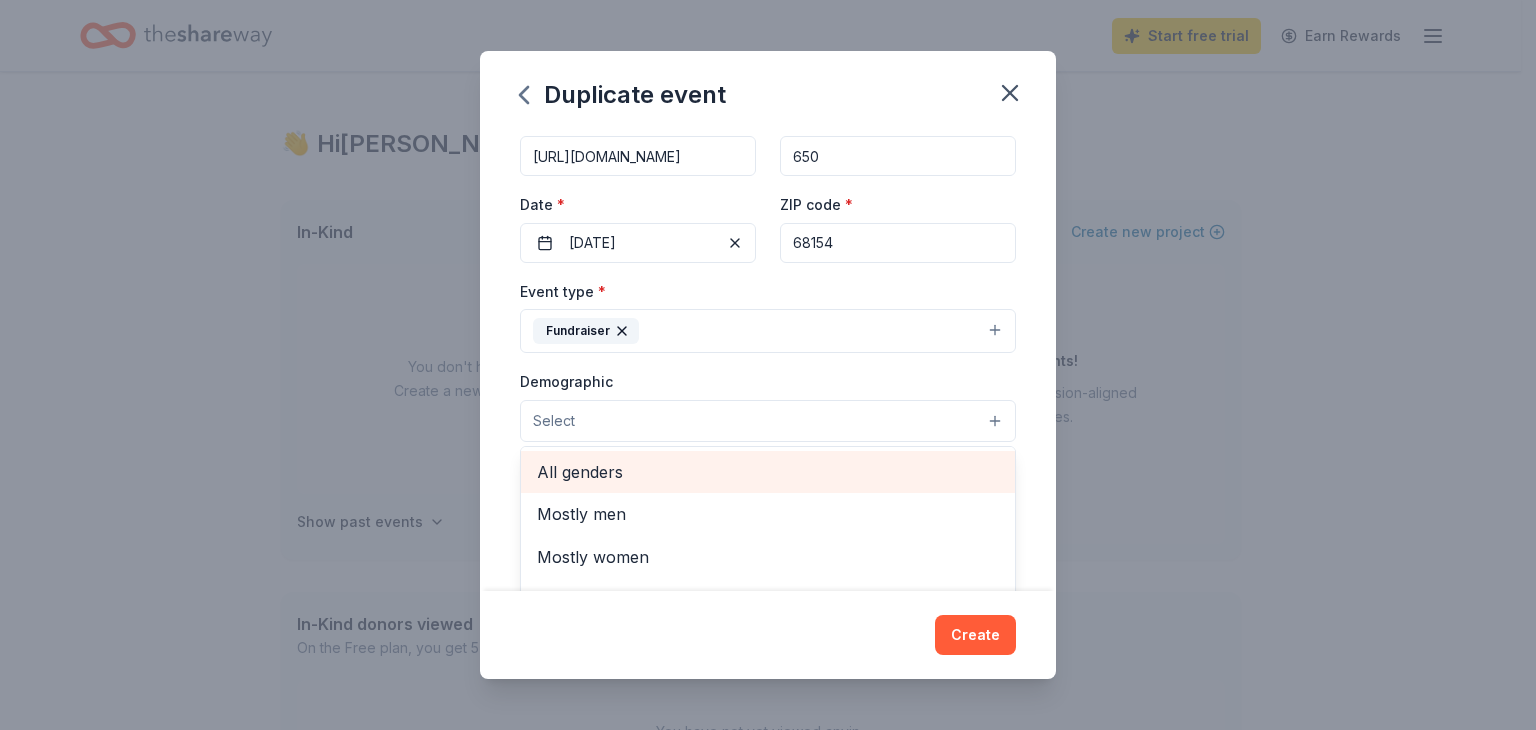 click on "All genders" at bounding box center [768, 472] 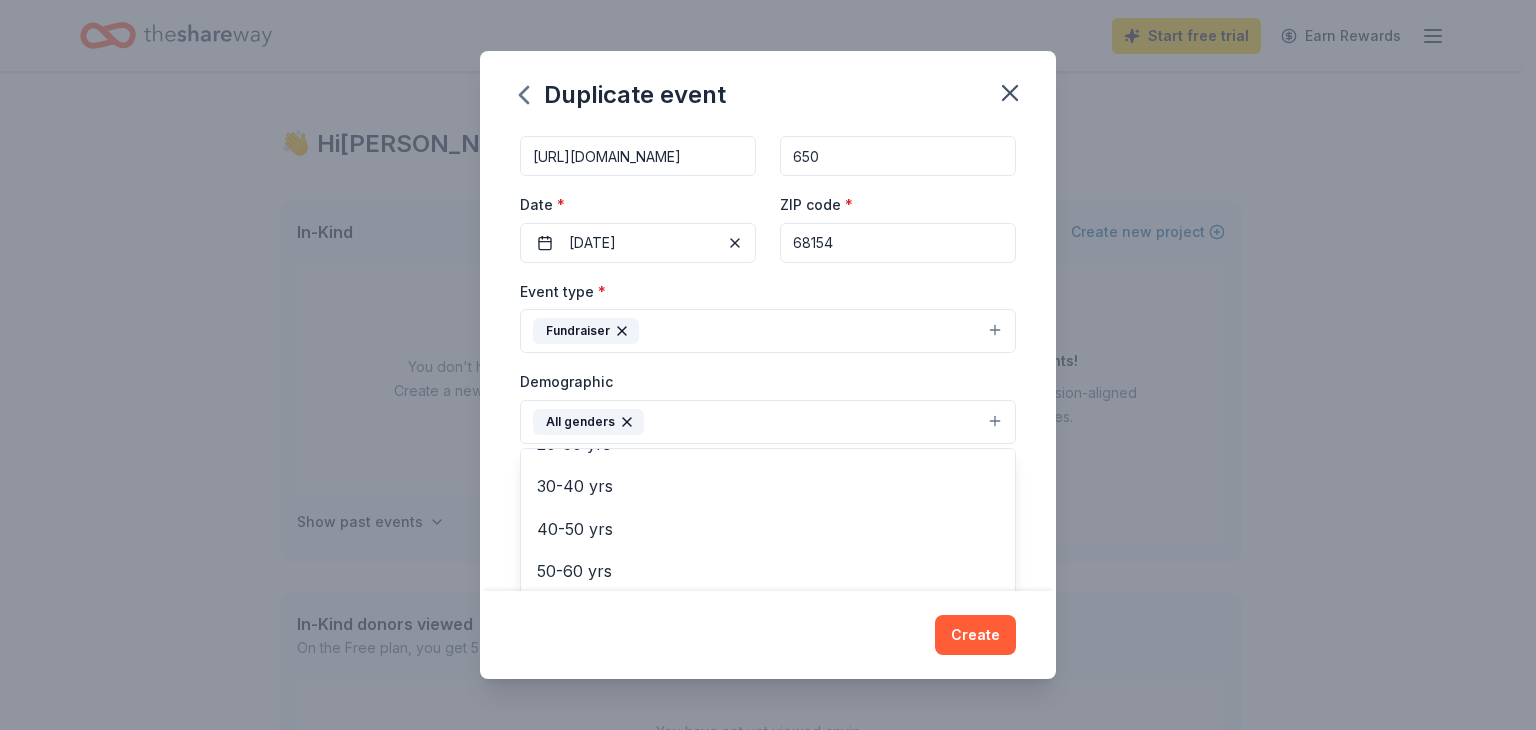 scroll, scrollTop: 278, scrollLeft: 0, axis: vertical 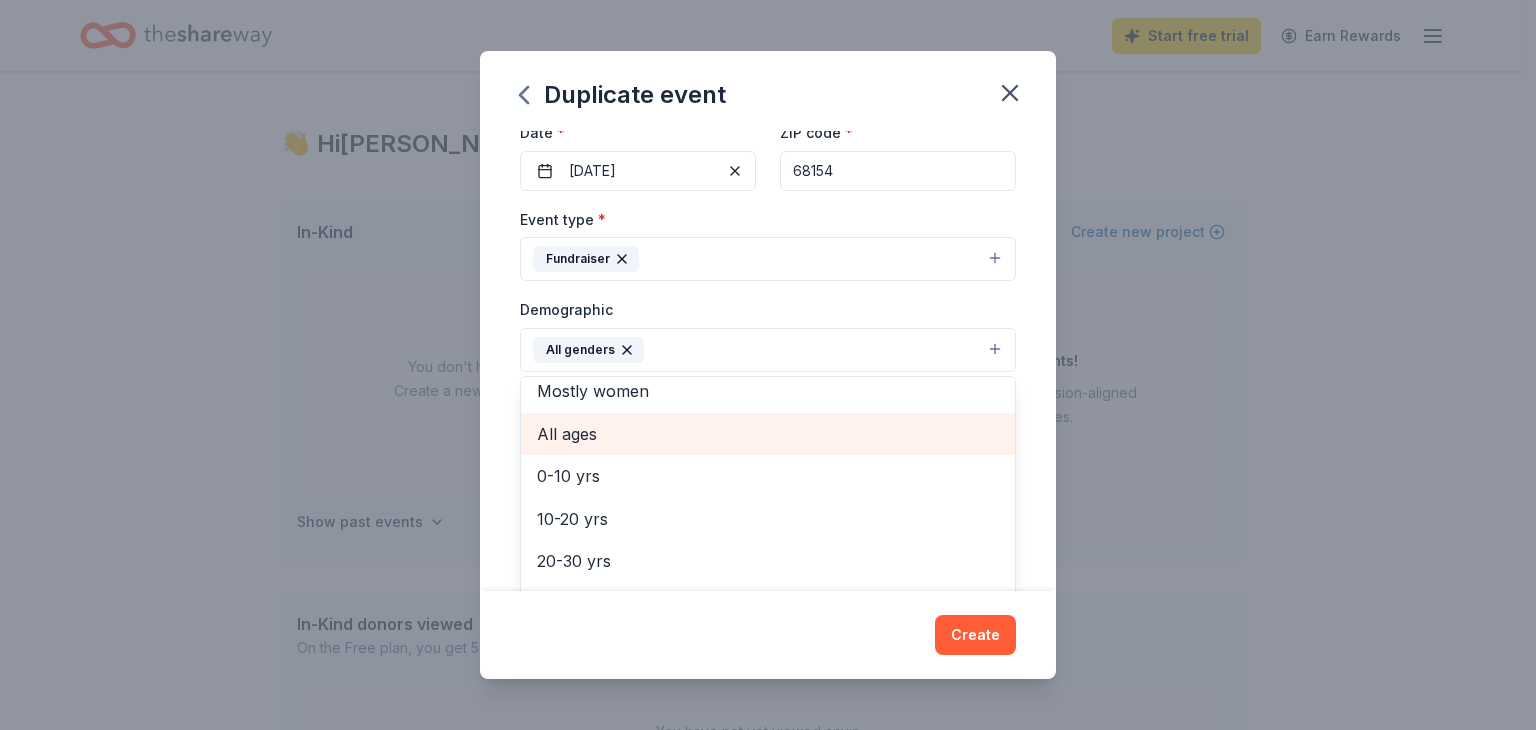 click on "All ages" at bounding box center (768, 434) 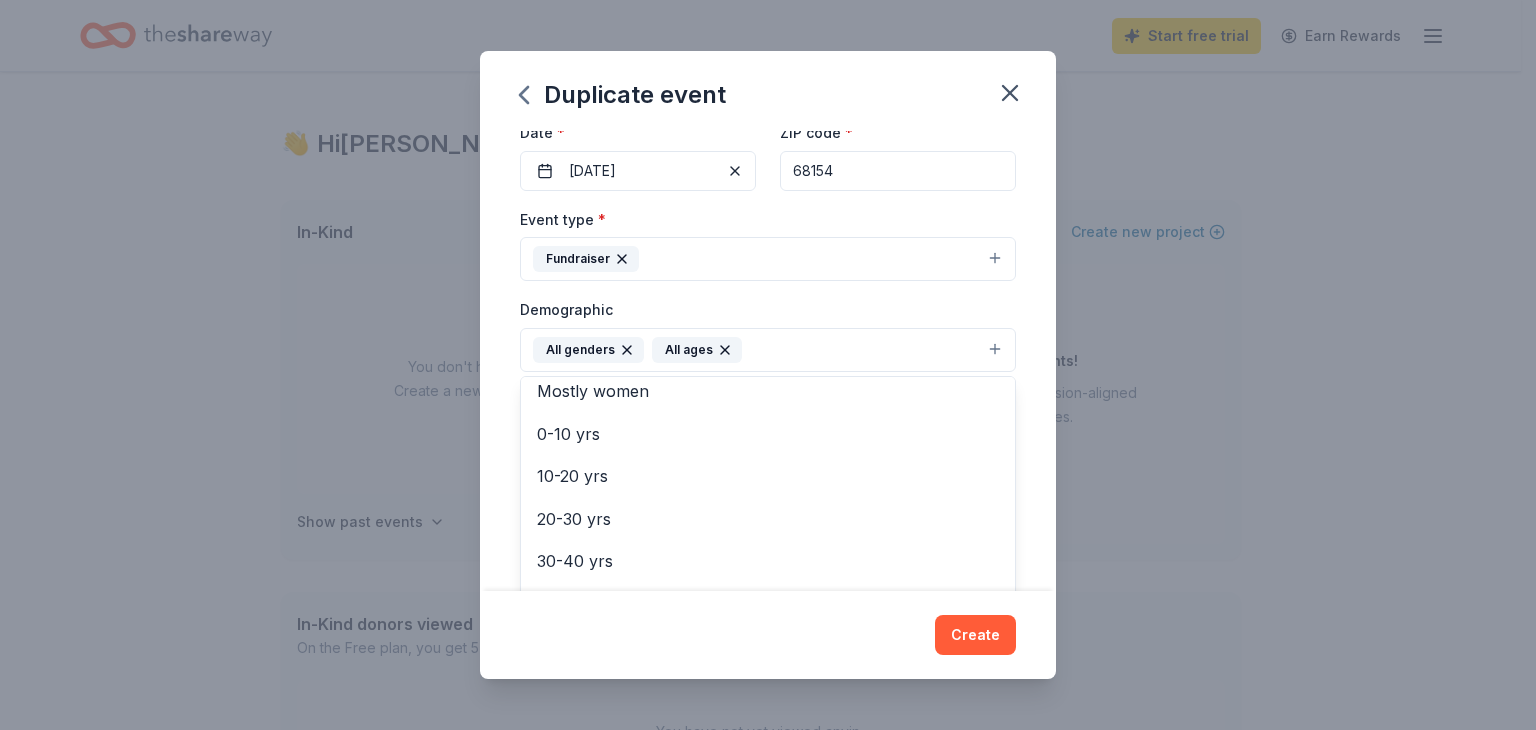 click on "Event name * Gala 5 /100 Event website https://dreamweaver.org/events-overview/boots-buckets-post-event/ Attendance * 650 Date * 09/18/2025 ZIP code * 68154 Event type * Fundraiser Demographic All genders All ages Mostly men Mostly women 0-10 yrs 10-20 yrs 20-30 yrs 30-40 yrs 40-50 yrs 50-60 yrs 60-70 yrs 70-80 yrs 80+ yrs We use this information to help brands find events with their target demographic to sponsor their products. Mailing address Apt/unit Description What are you looking for? * Auction & raffle Meals Snacks Desserts Alcohol Beverages Send me reminders Email me reminders of donor application deadlines Recurring event Copy donors Saved Applied Approved Received Declined Not interested All copied donors will be given "saved" status in your new event. Companies that are no longer donating will not be copied." at bounding box center (768, 361) 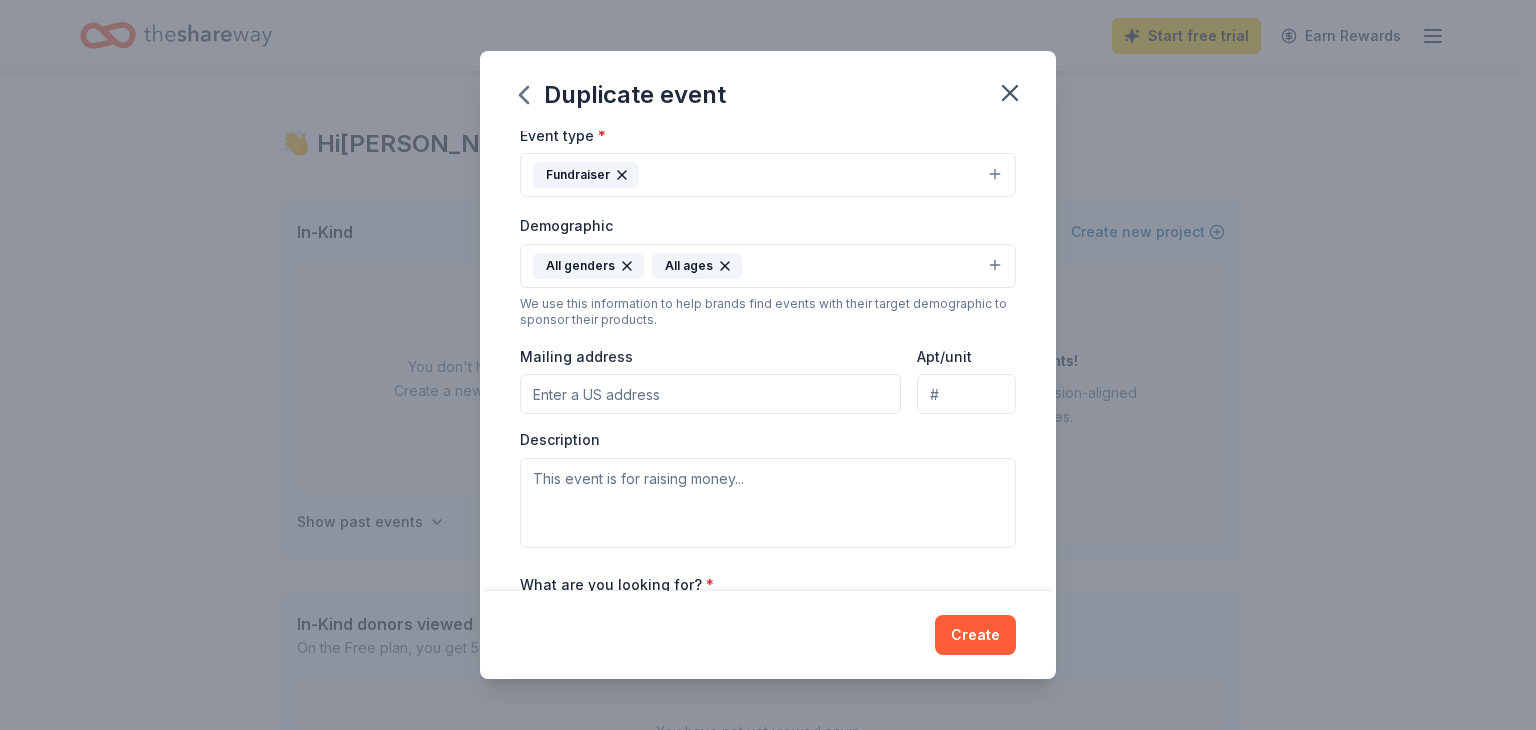 scroll, scrollTop: 270, scrollLeft: 0, axis: vertical 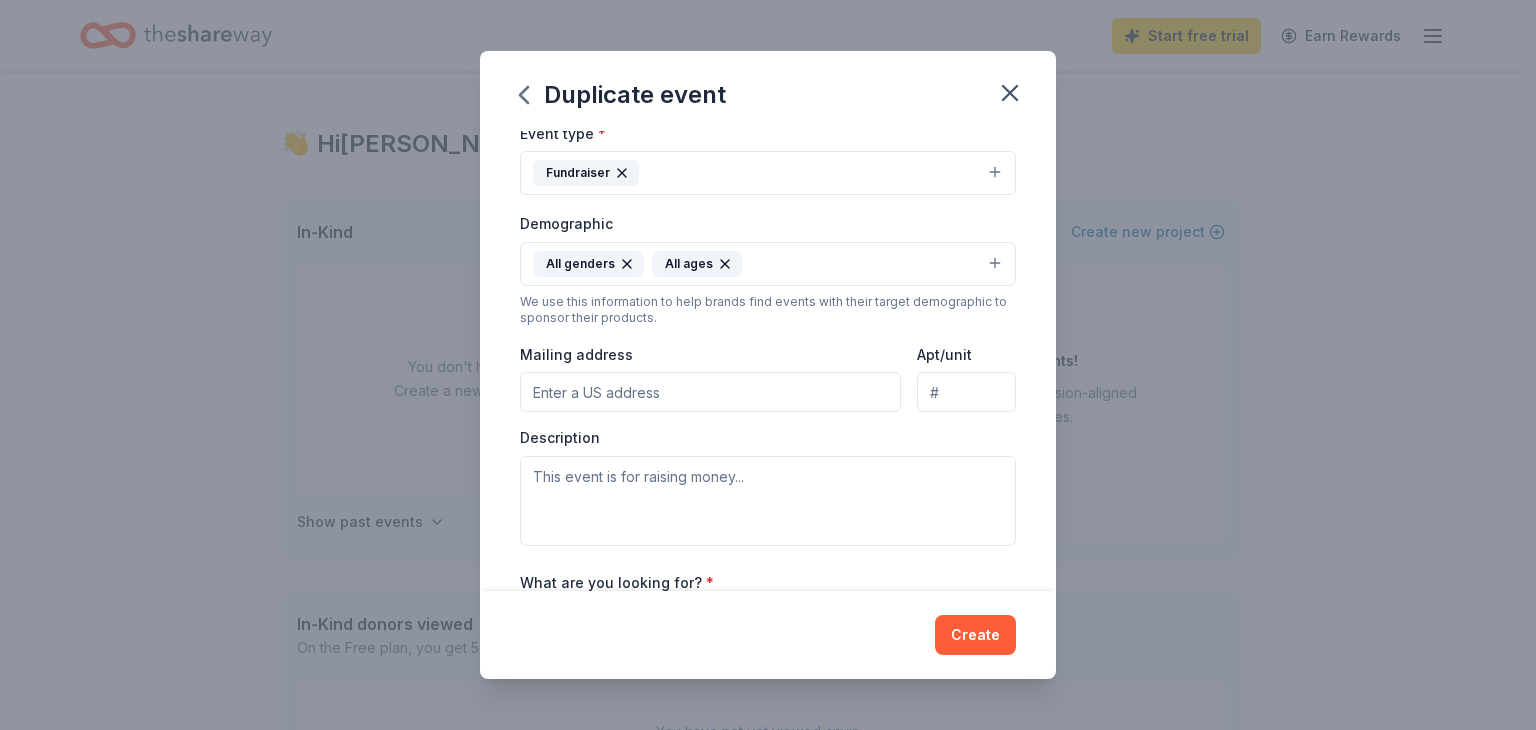 click on "Mailing address" at bounding box center (710, 392) 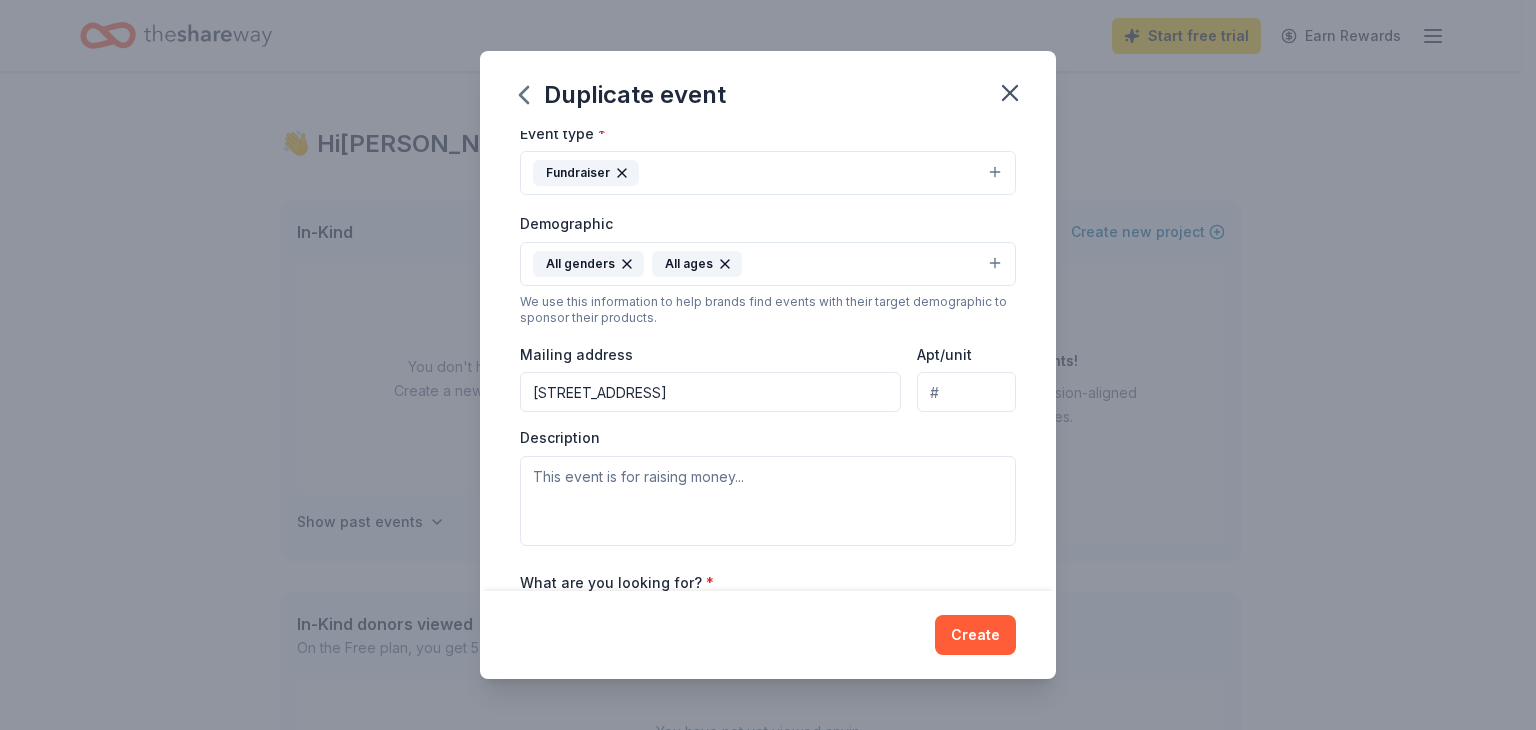 type on "Suite 113" 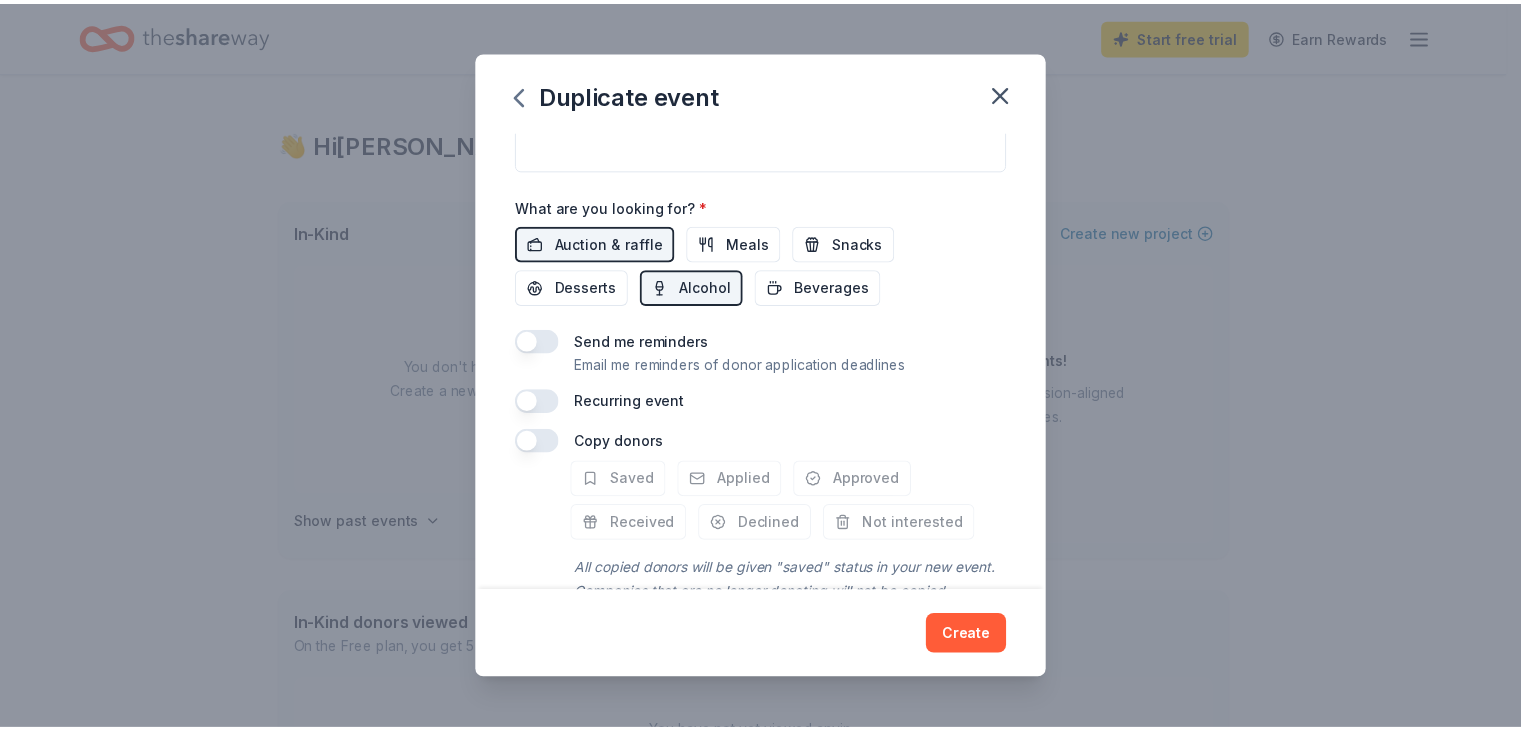 scroll, scrollTop: 647, scrollLeft: 0, axis: vertical 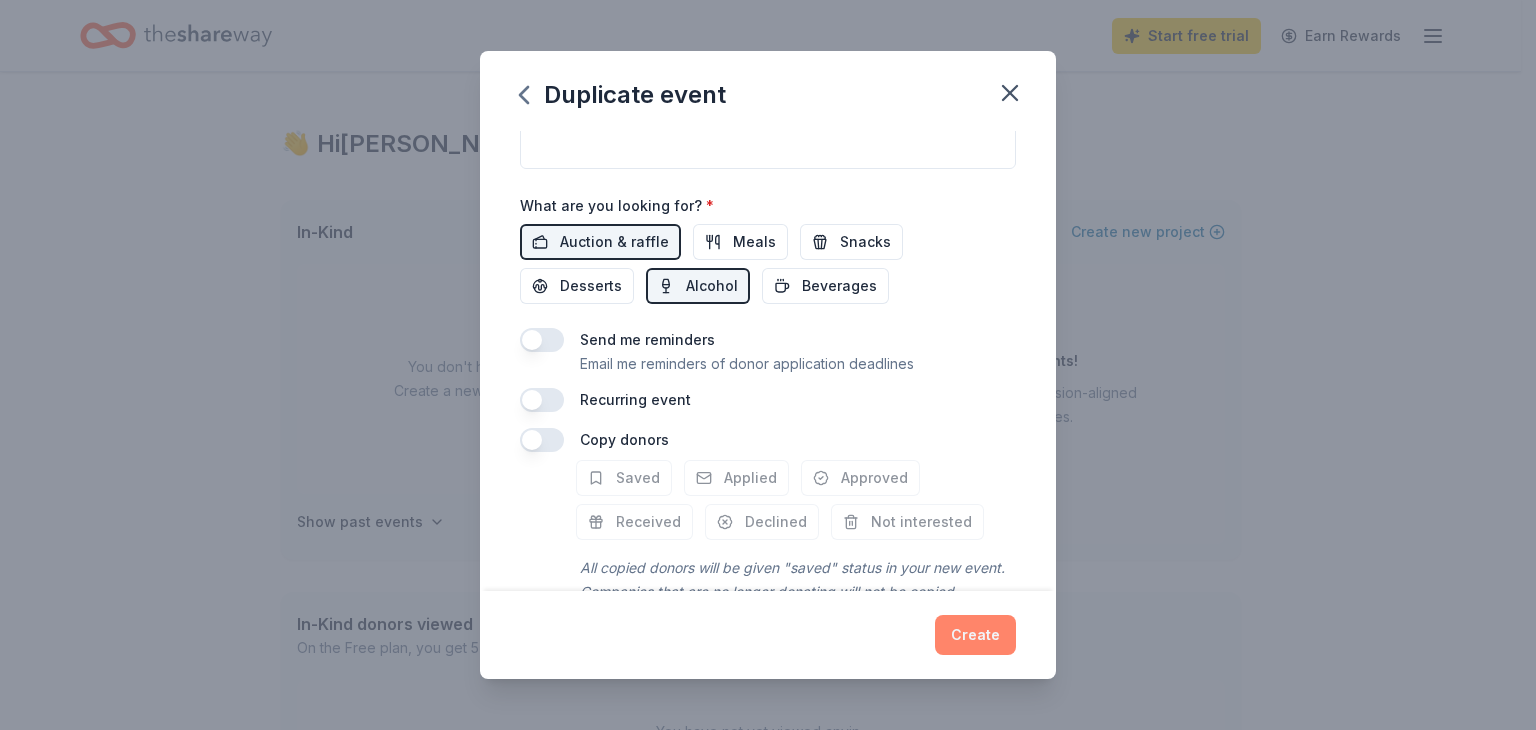 click on "Create" at bounding box center (975, 635) 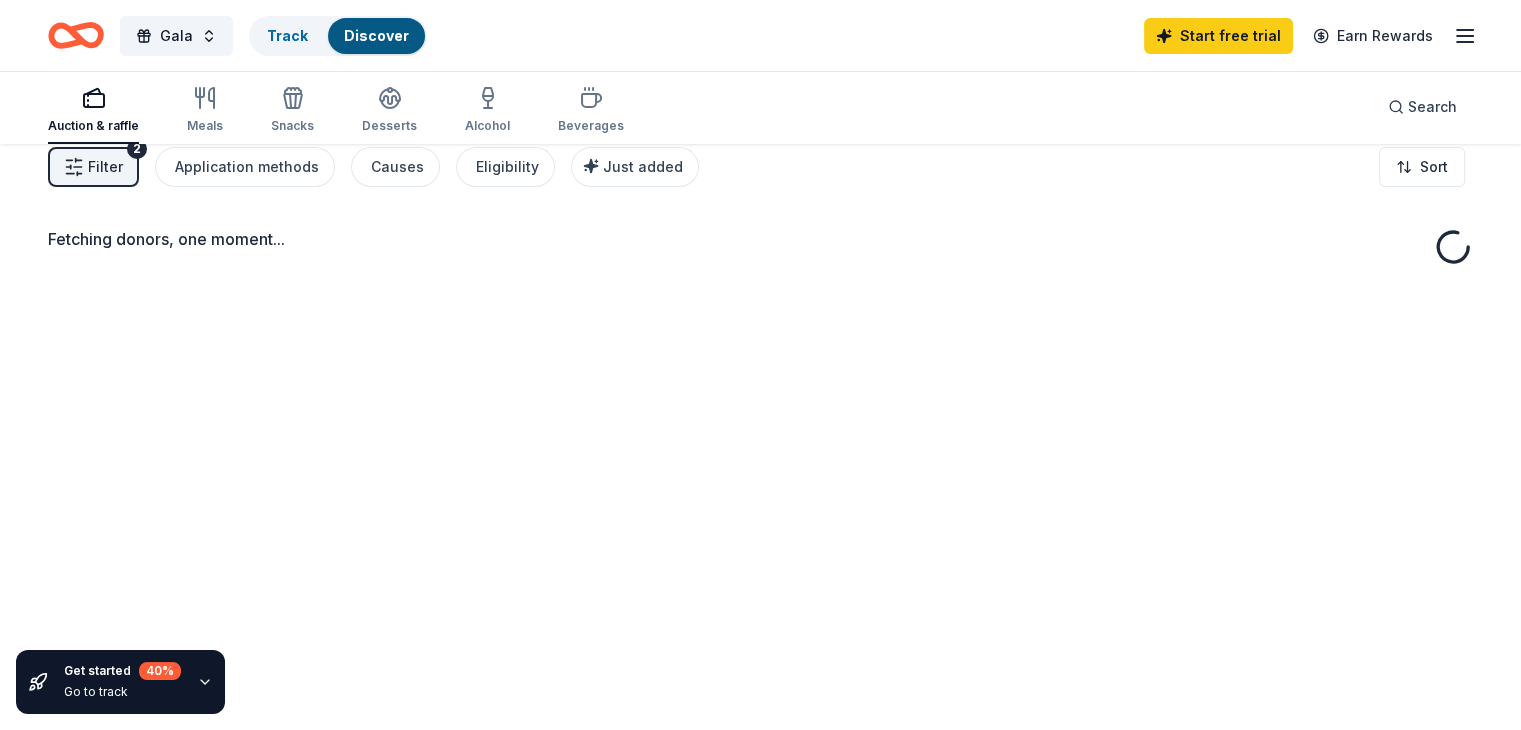 scroll, scrollTop: 0, scrollLeft: 0, axis: both 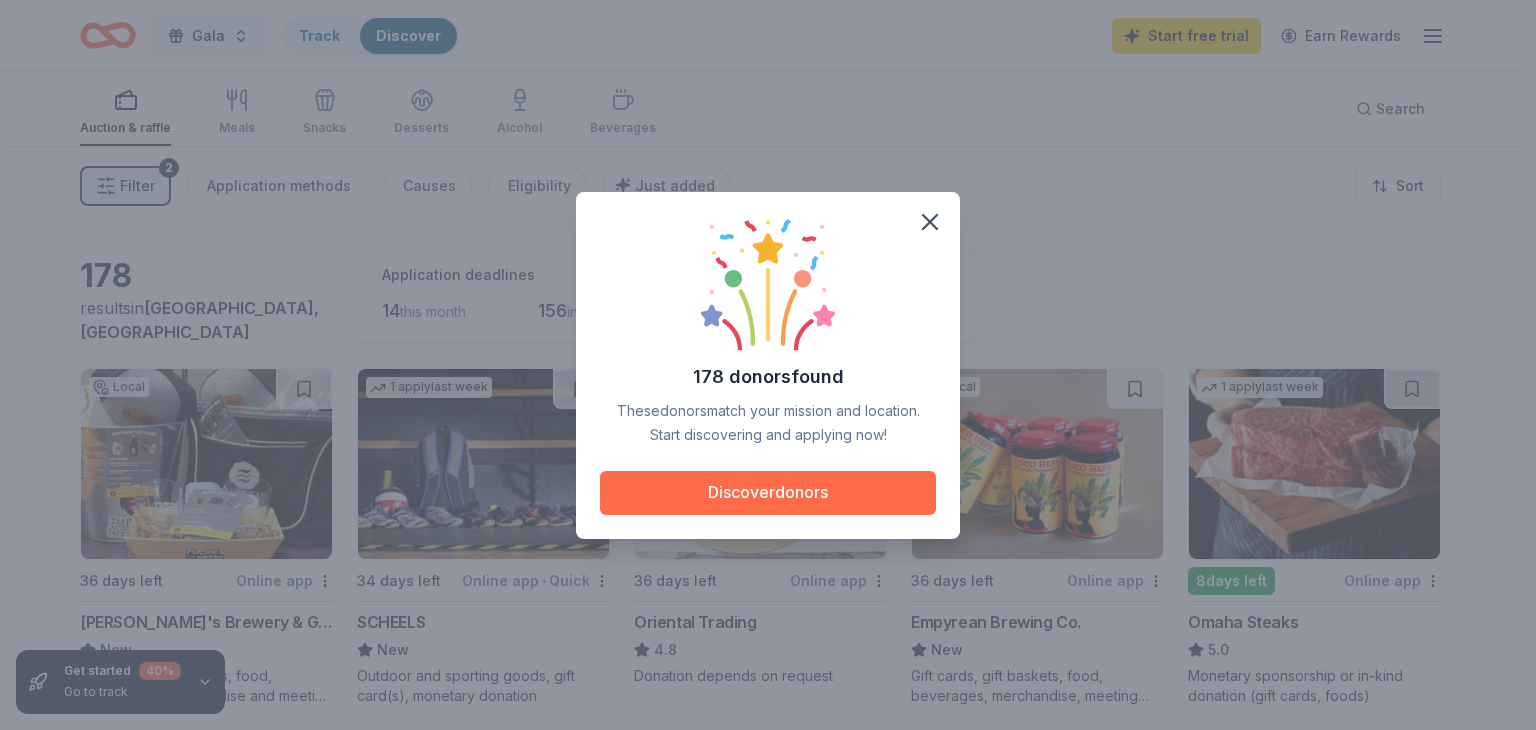 click on "Discover  donors" at bounding box center [768, 493] 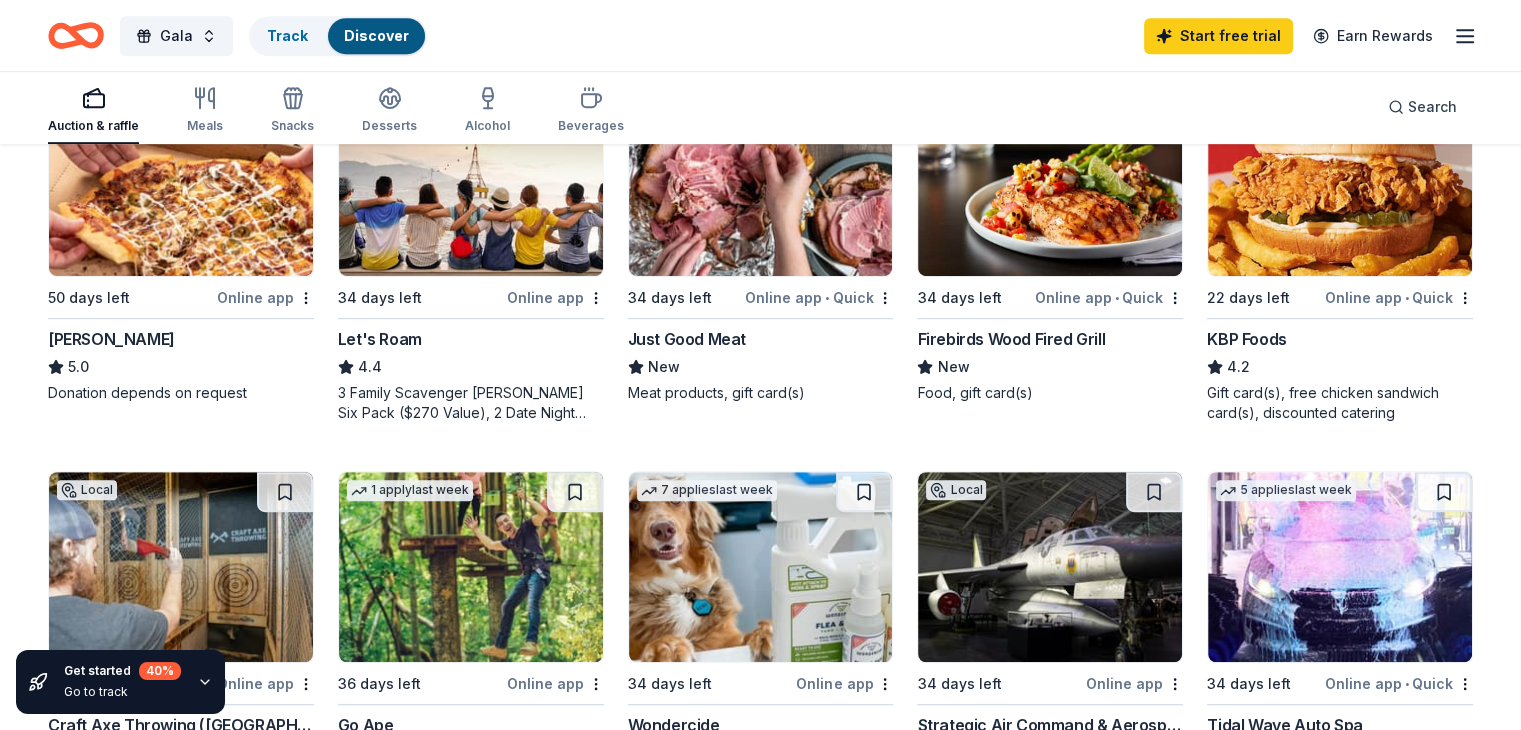 scroll, scrollTop: 1054, scrollLeft: 0, axis: vertical 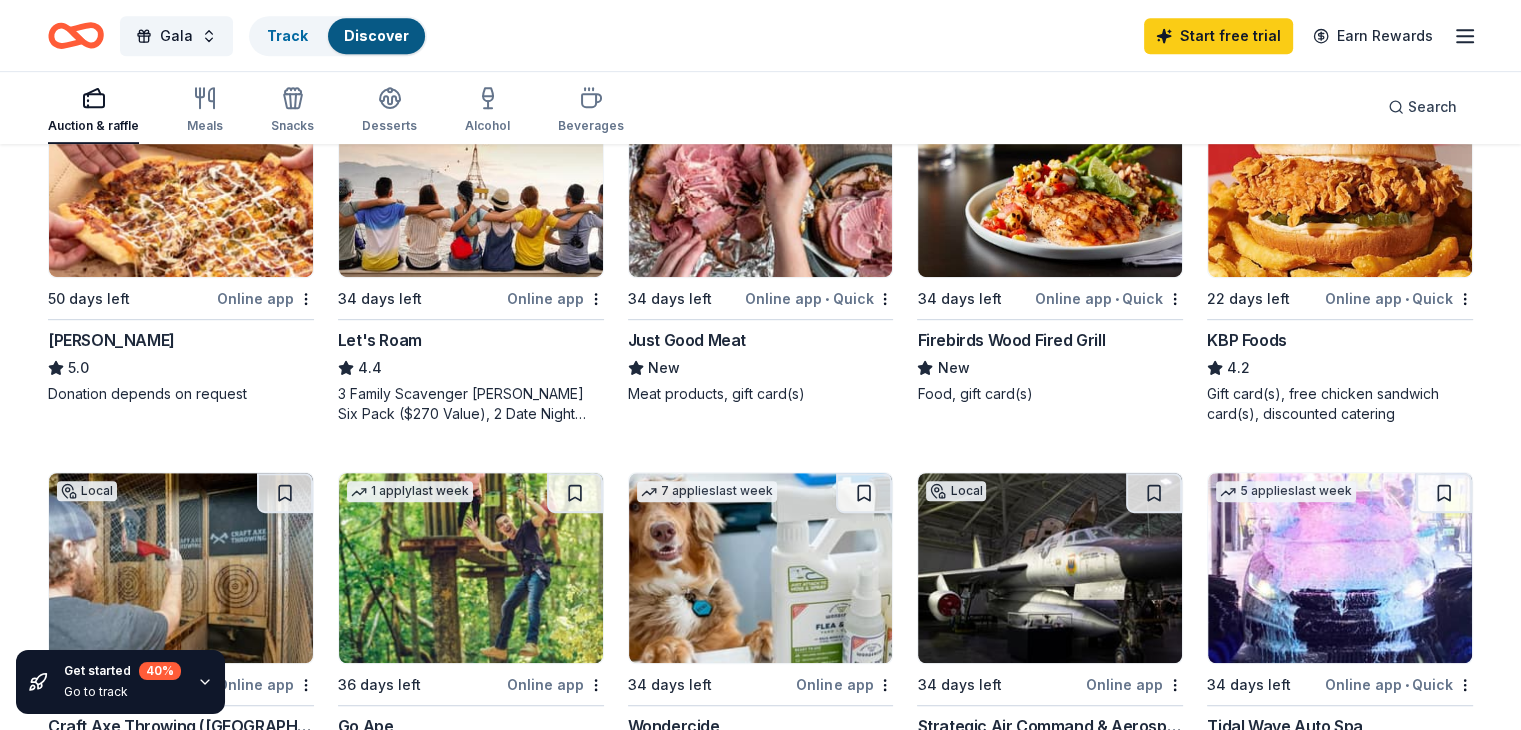 click at bounding box center [471, 182] 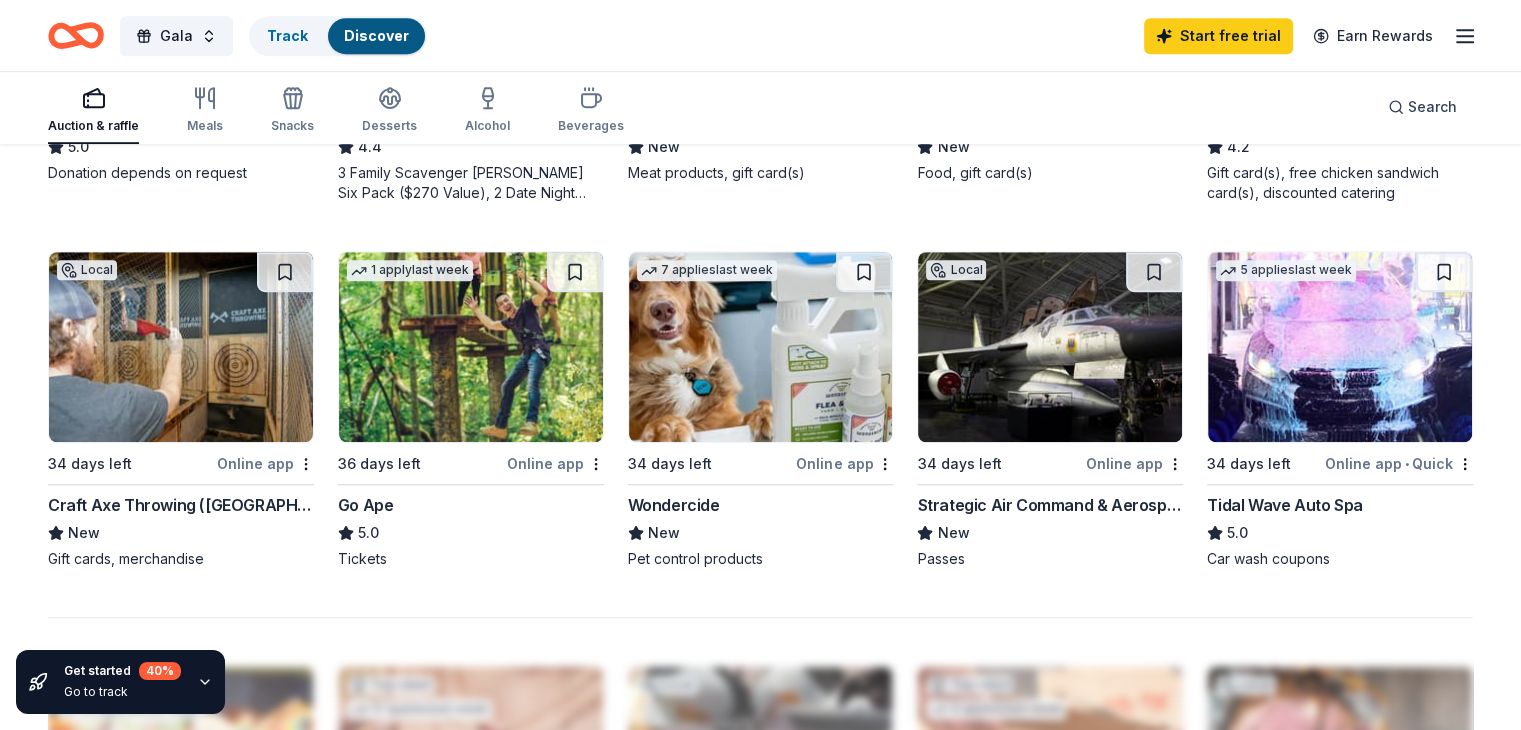 scroll, scrollTop: 1274, scrollLeft: 0, axis: vertical 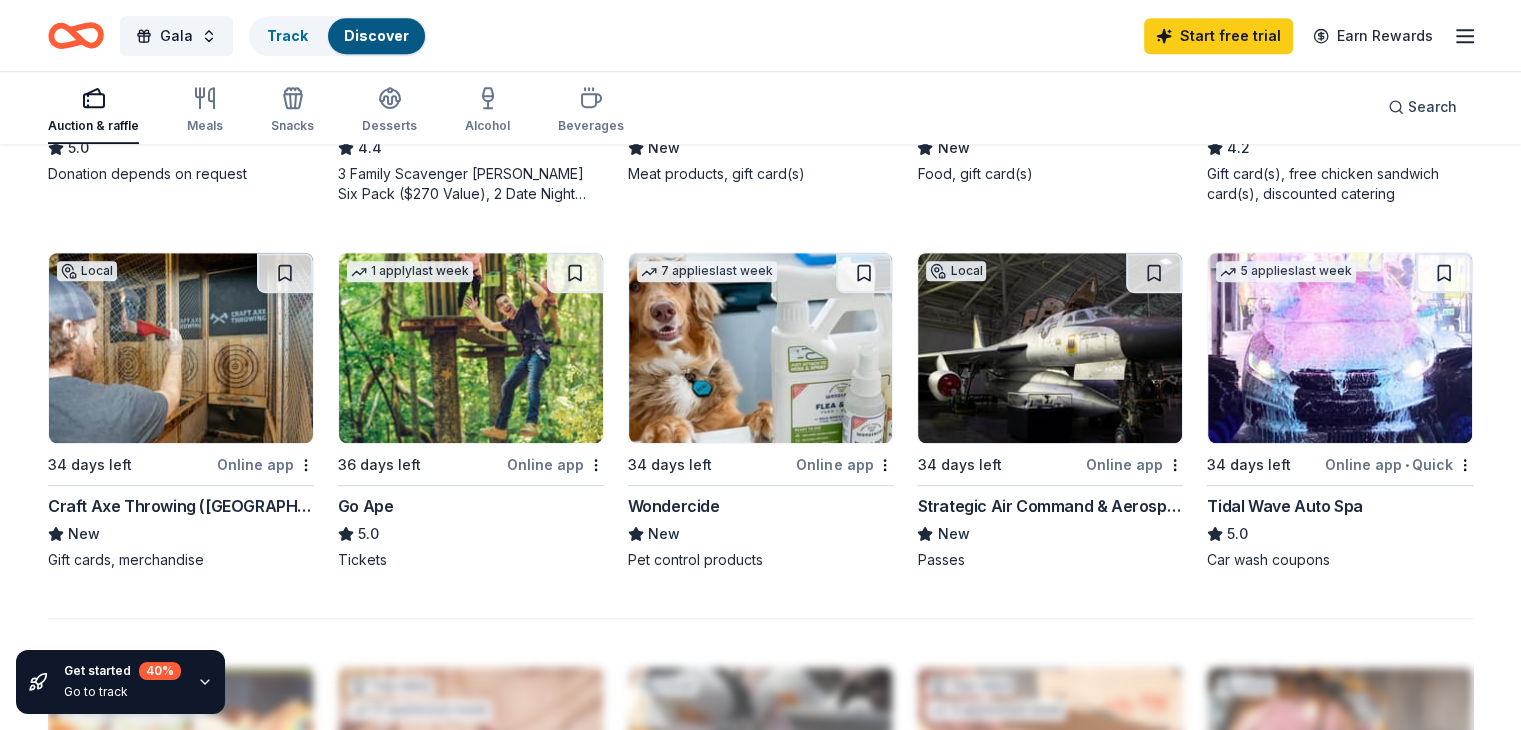 click at bounding box center (471, 348) 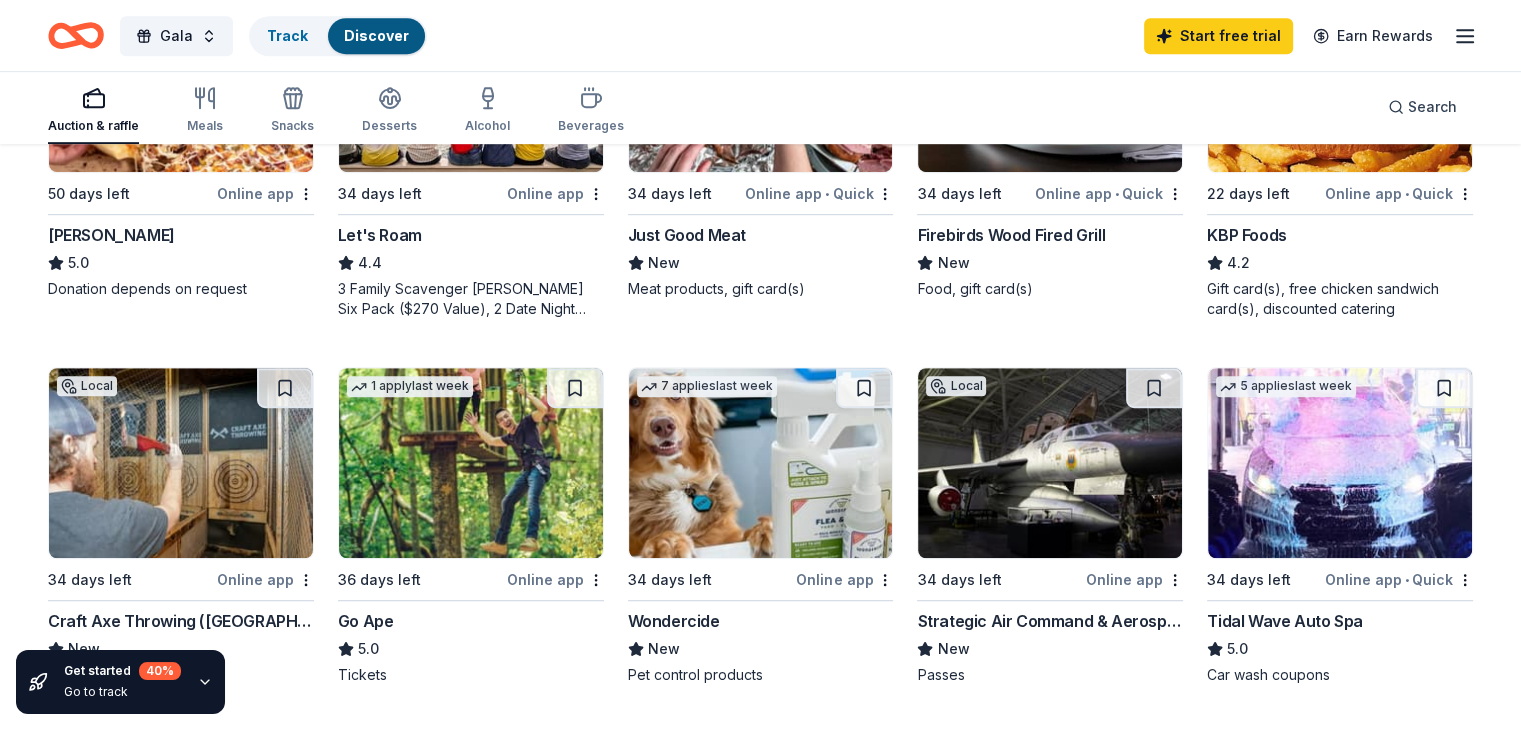 scroll, scrollTop: 1156, scrollLeft: 0, axis: vertical 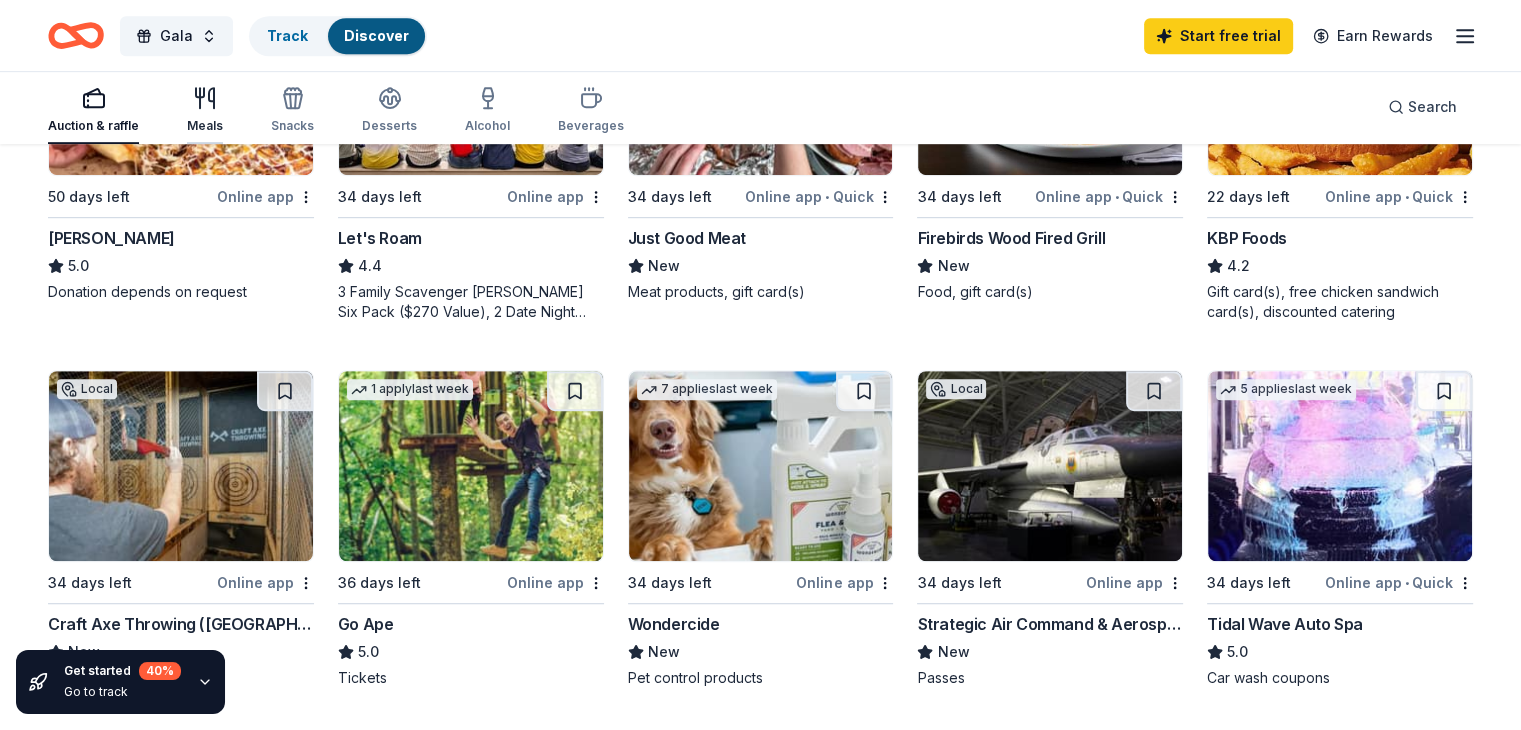 click 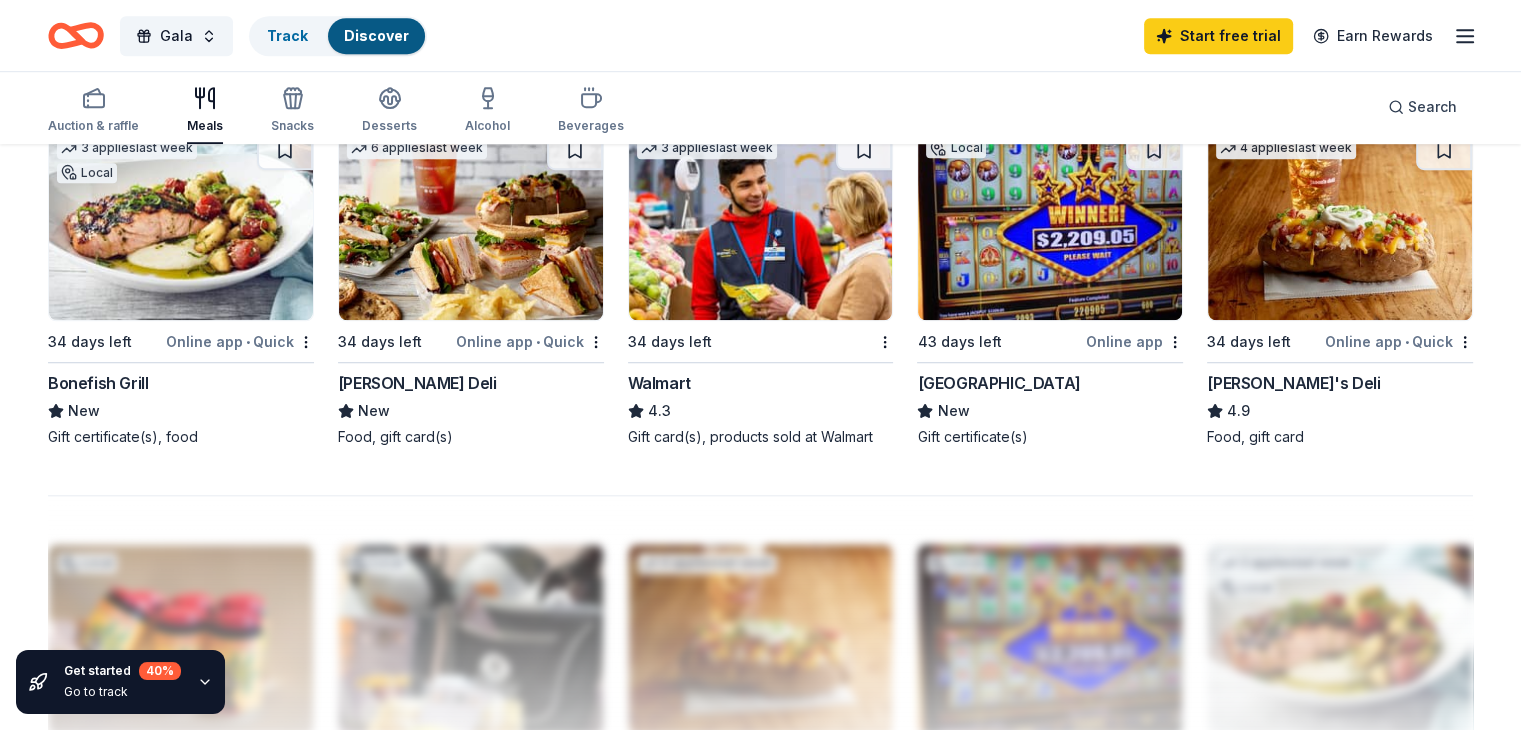 scroll, scrollTop: 1395, scrollLeft: 0, axis: vertical 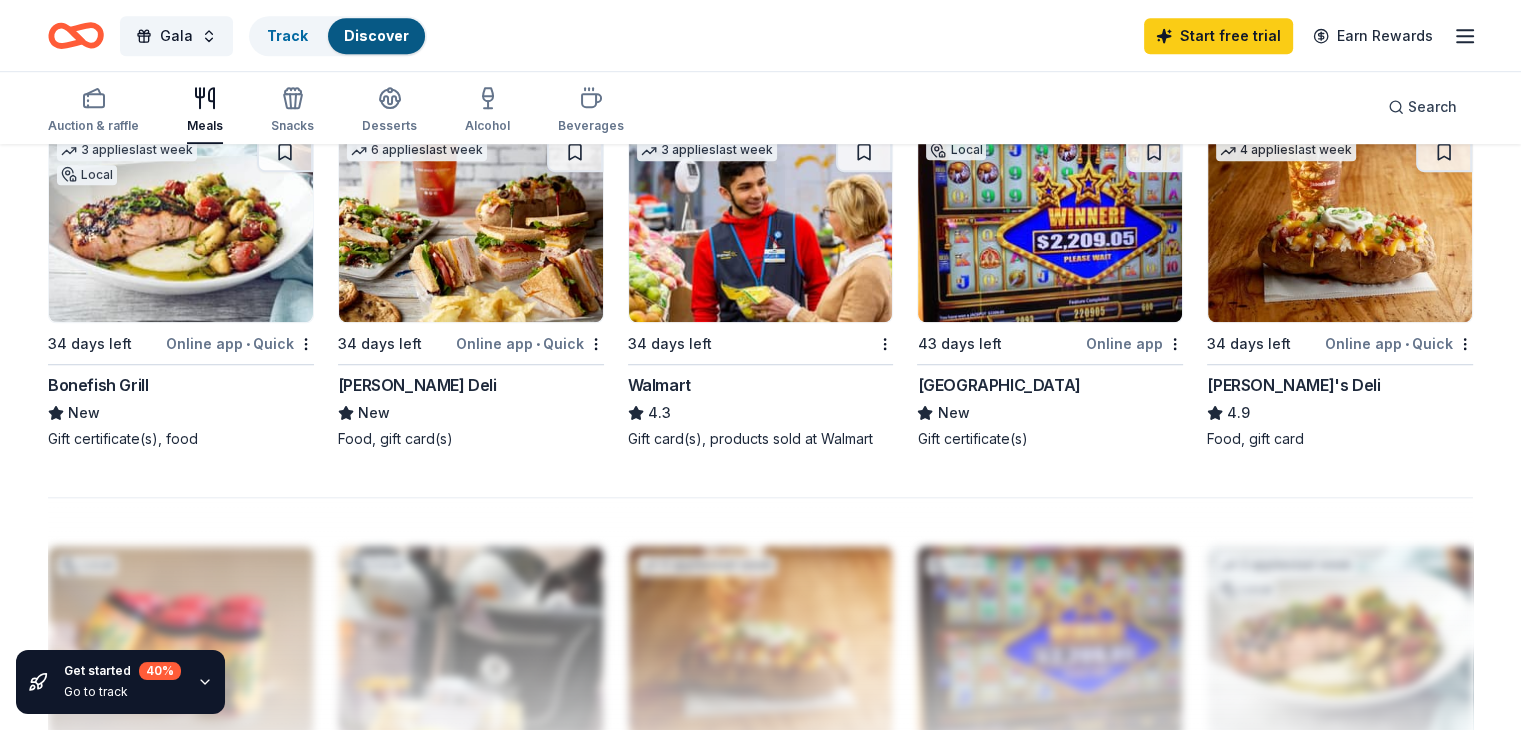 click on "Grand Island Casino Resort" at bounding box center (998, 385) 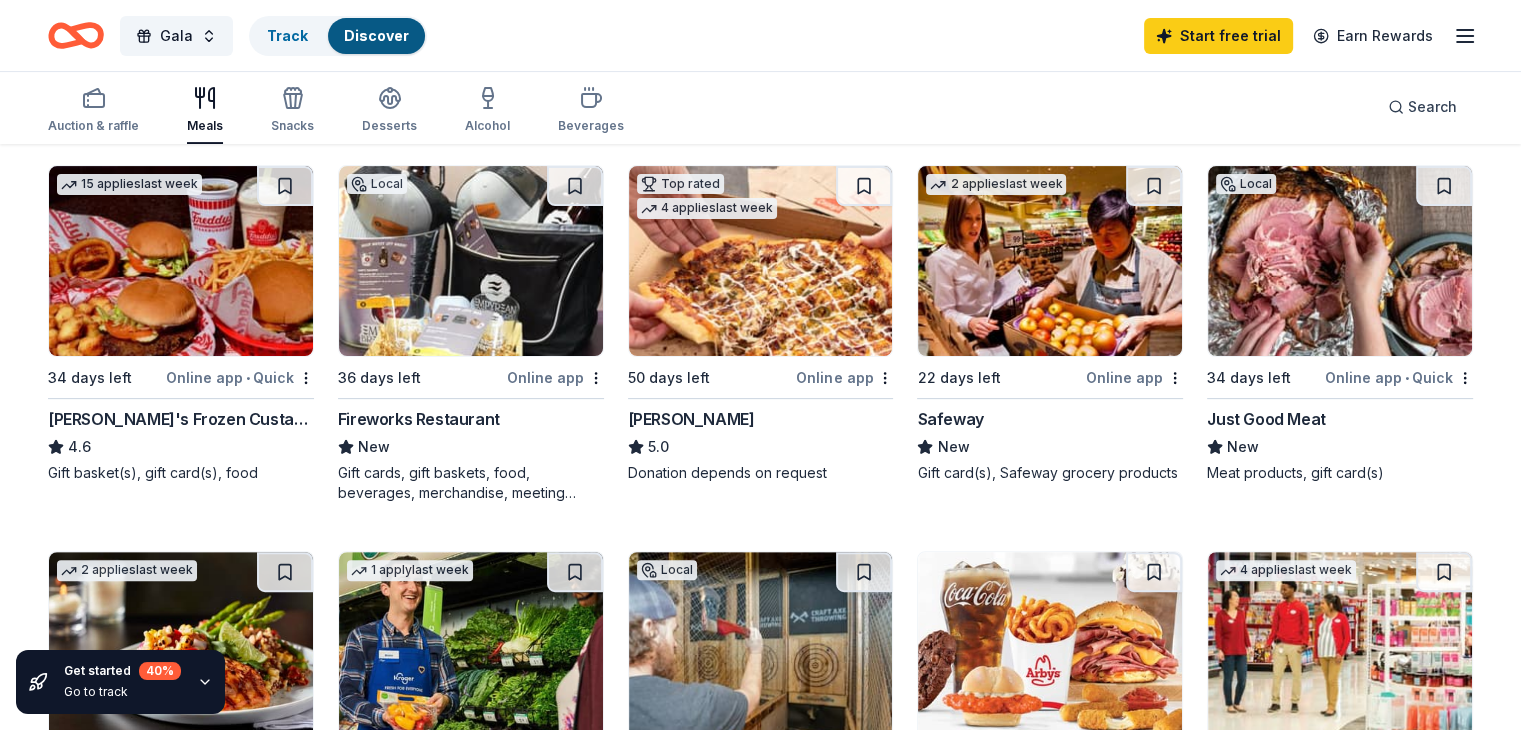scroll, scrollTop: 319, scrollLeft: 0, axis: vertical 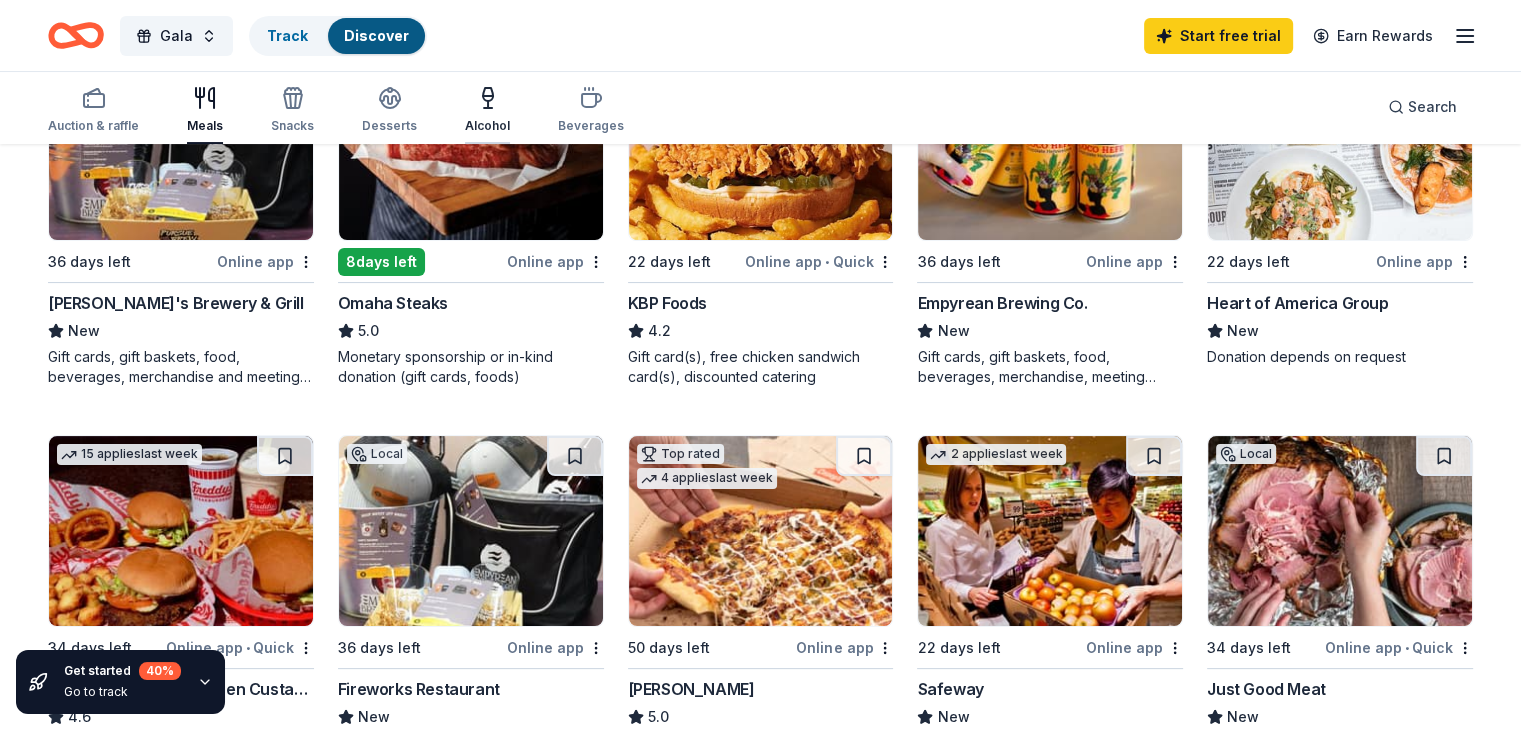 click 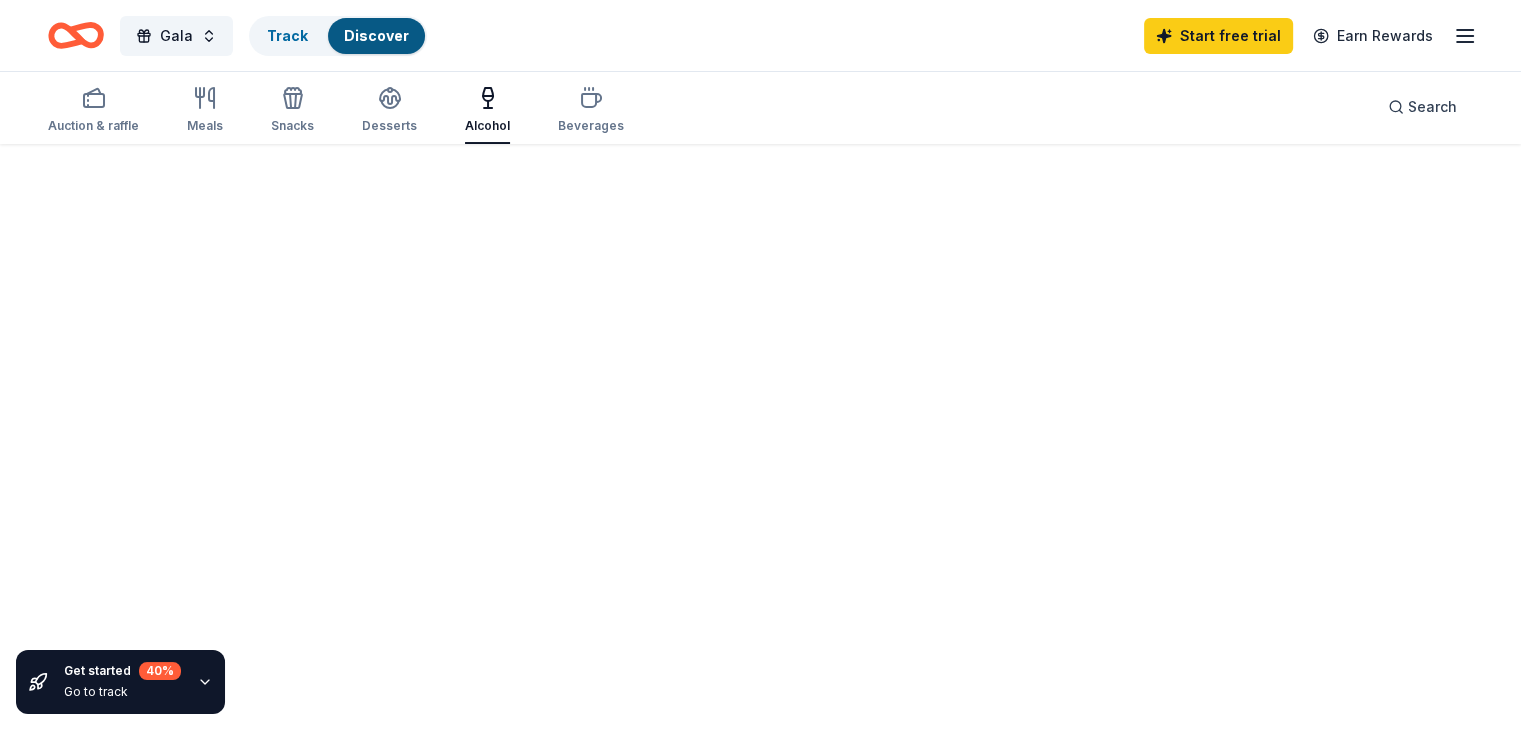 scroll, scrollTop: 0, scrollLeft: 0, axis: both 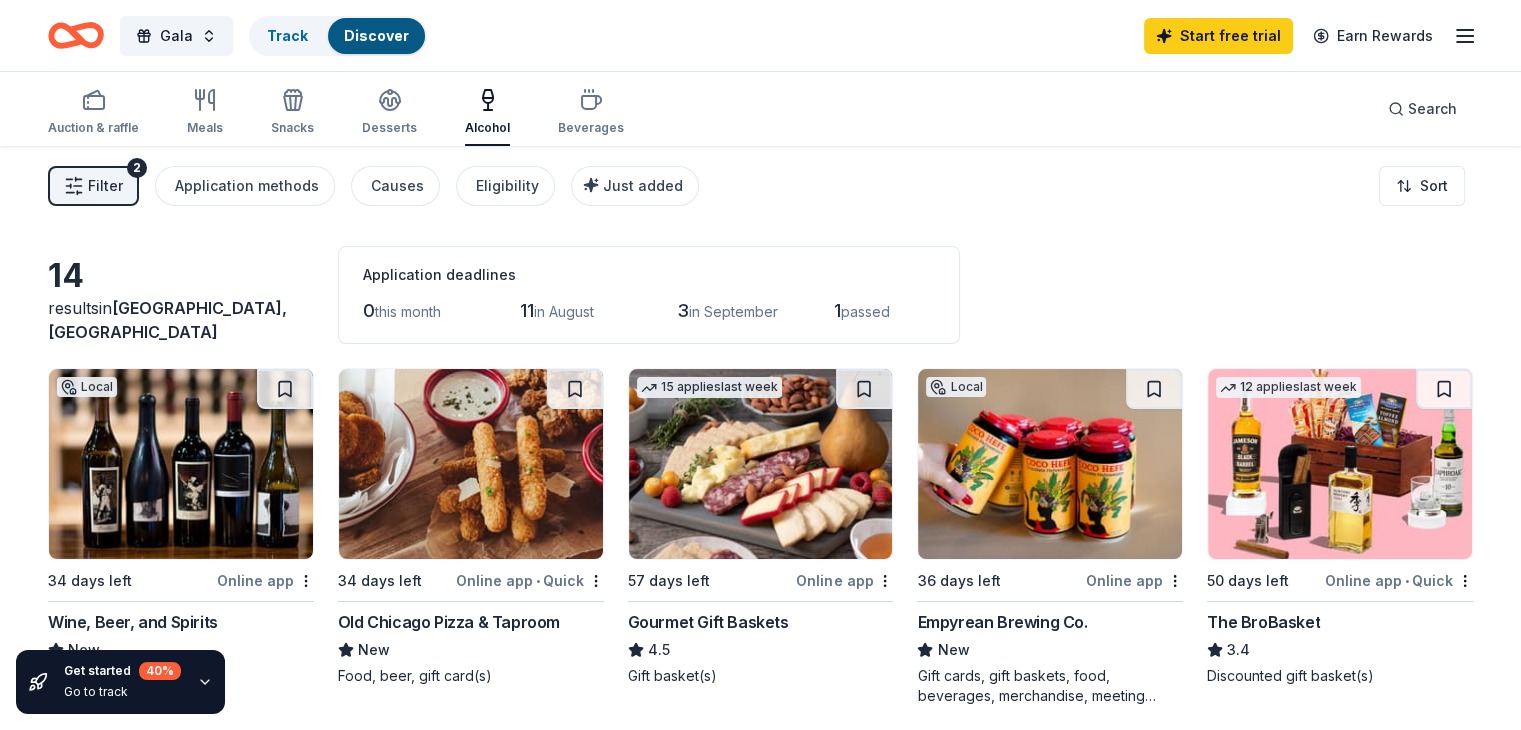 click 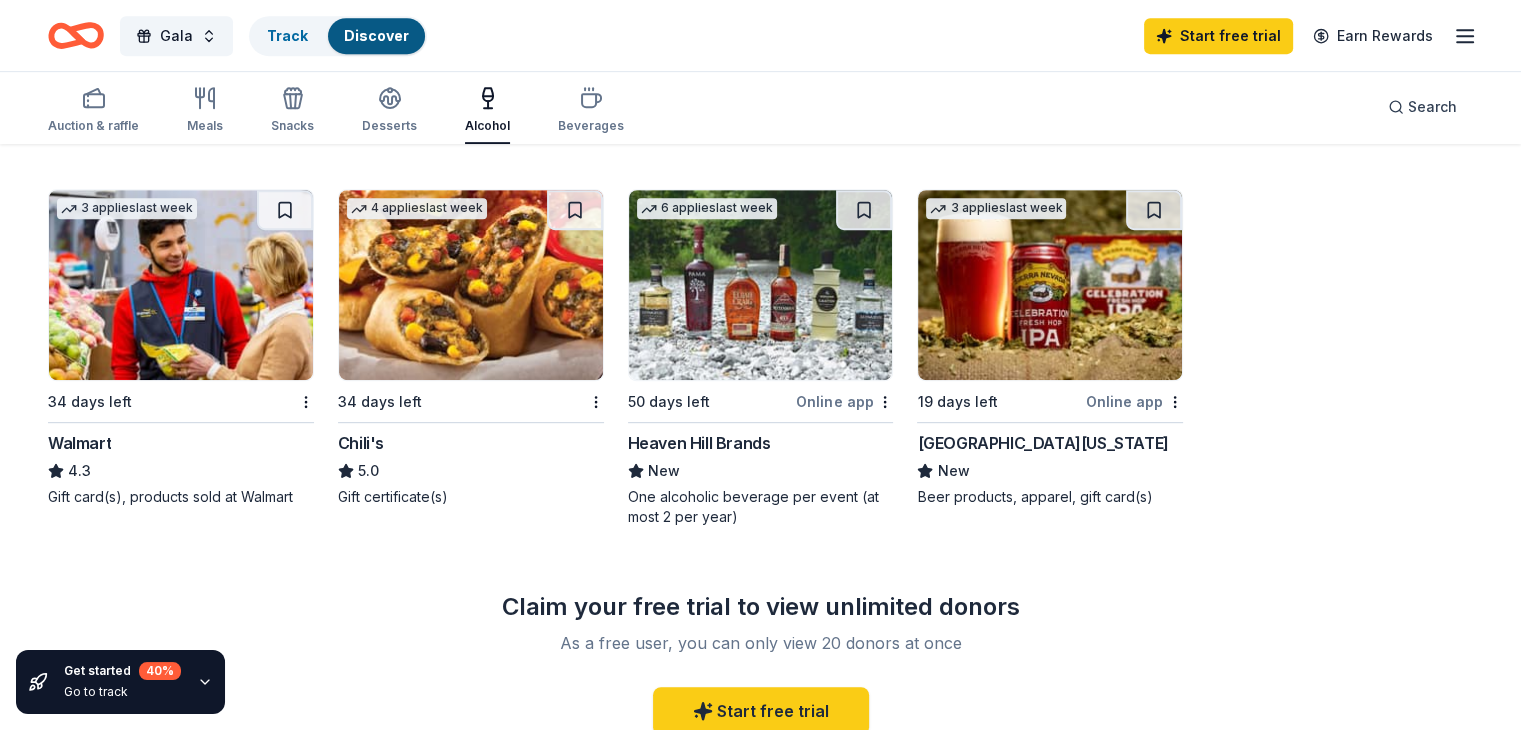 scroll, scrollTop: 950, scrollLeft: 0, axis: vertical 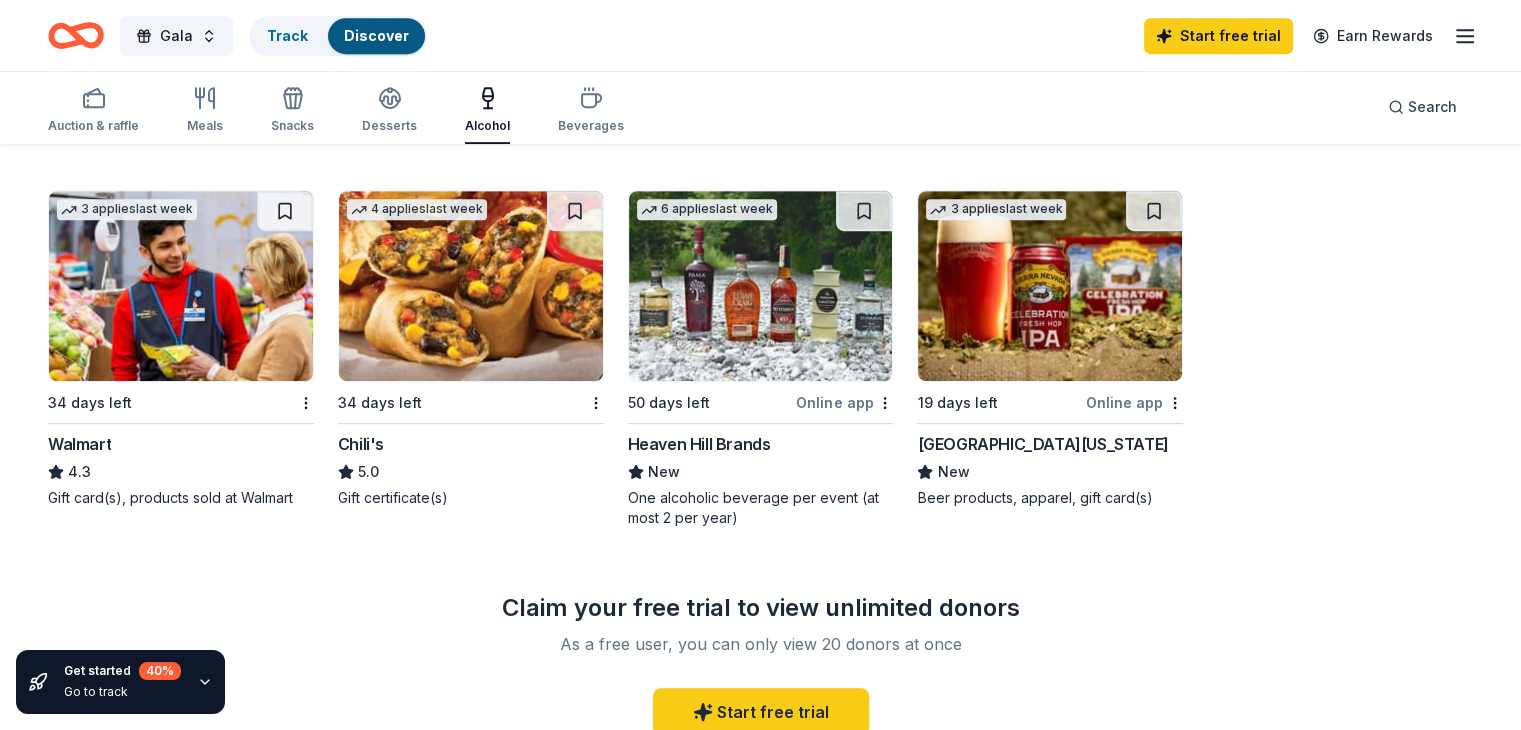 click at bounding box center [761, 286] 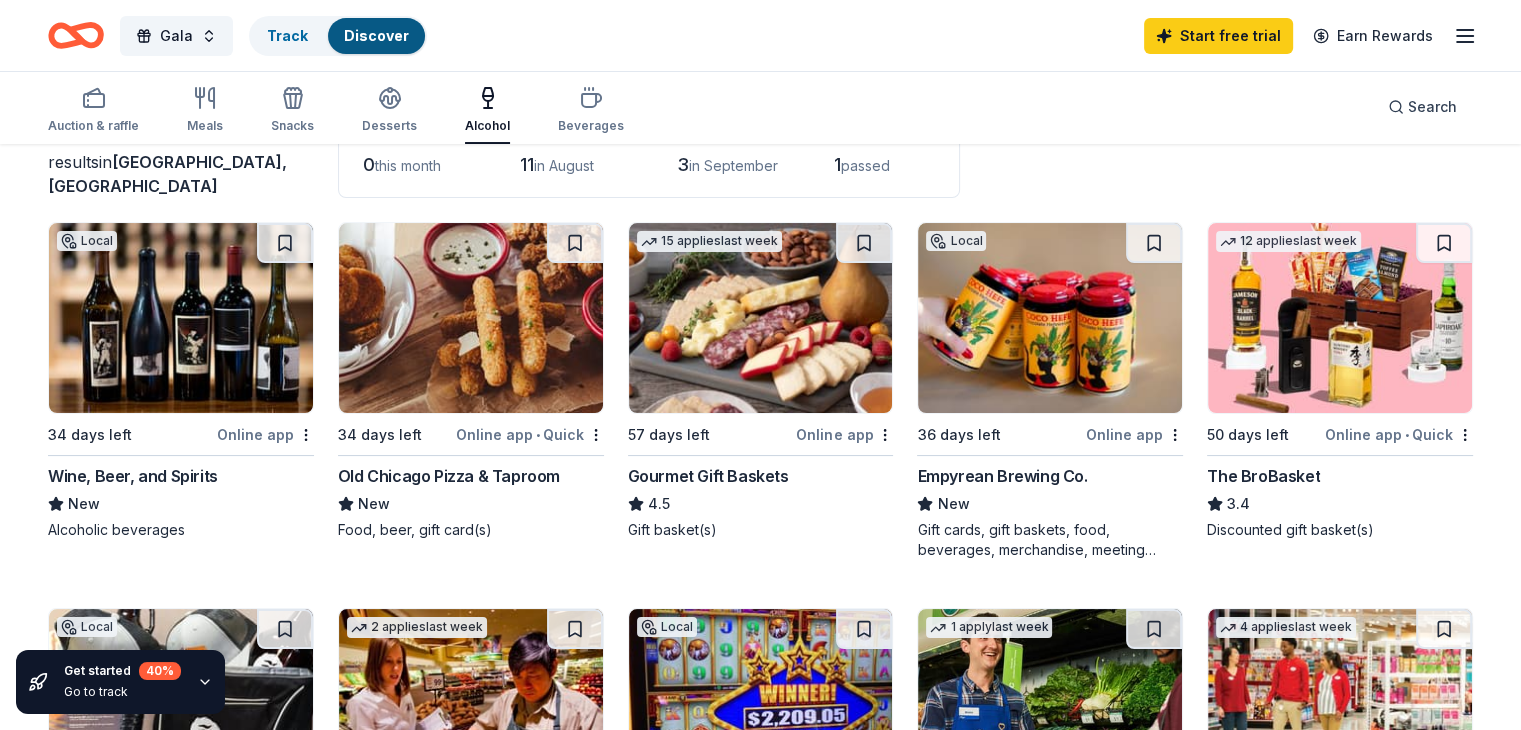 scroll, scrollTop: 140, scrollLeft: 0, axis: vertical 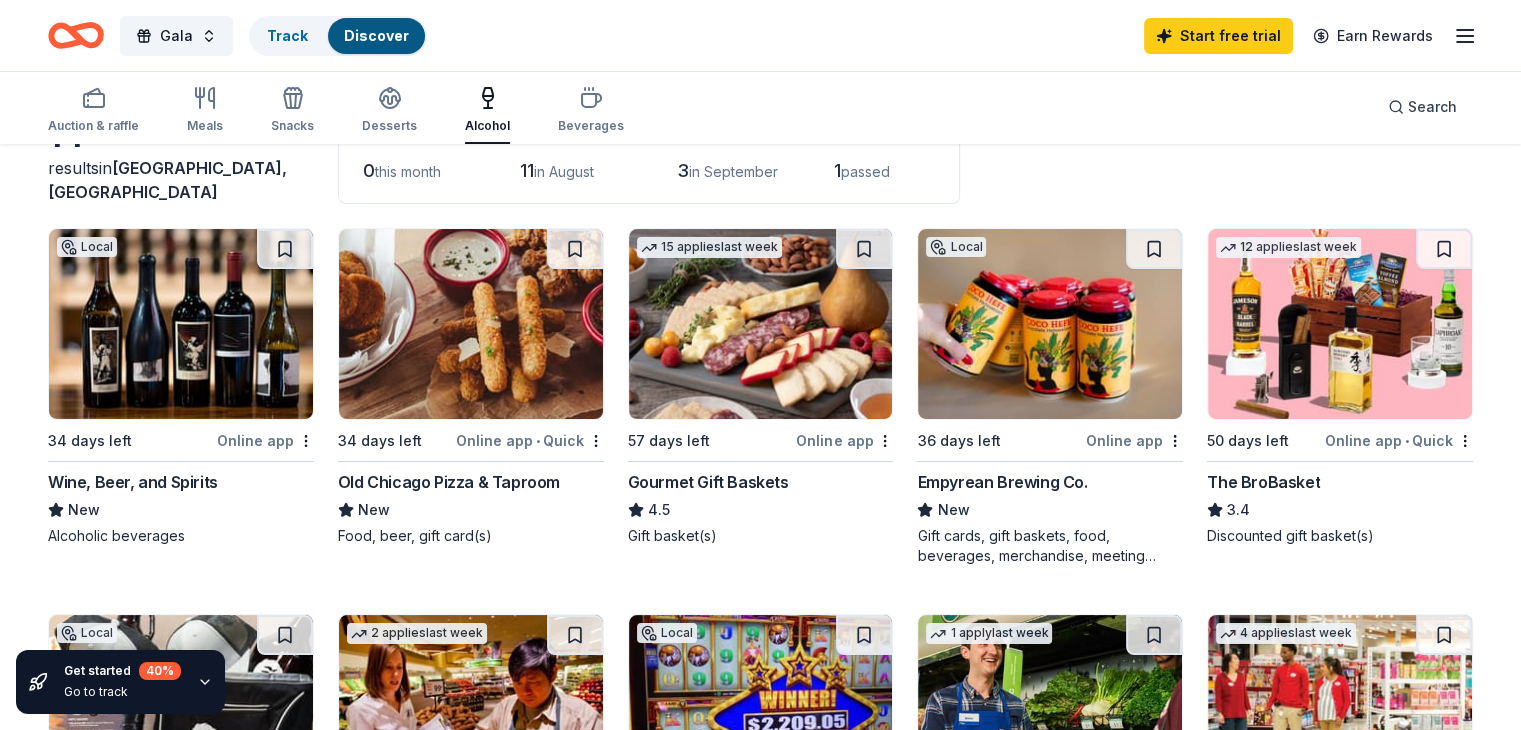 click at bounding box center [1340, 324] 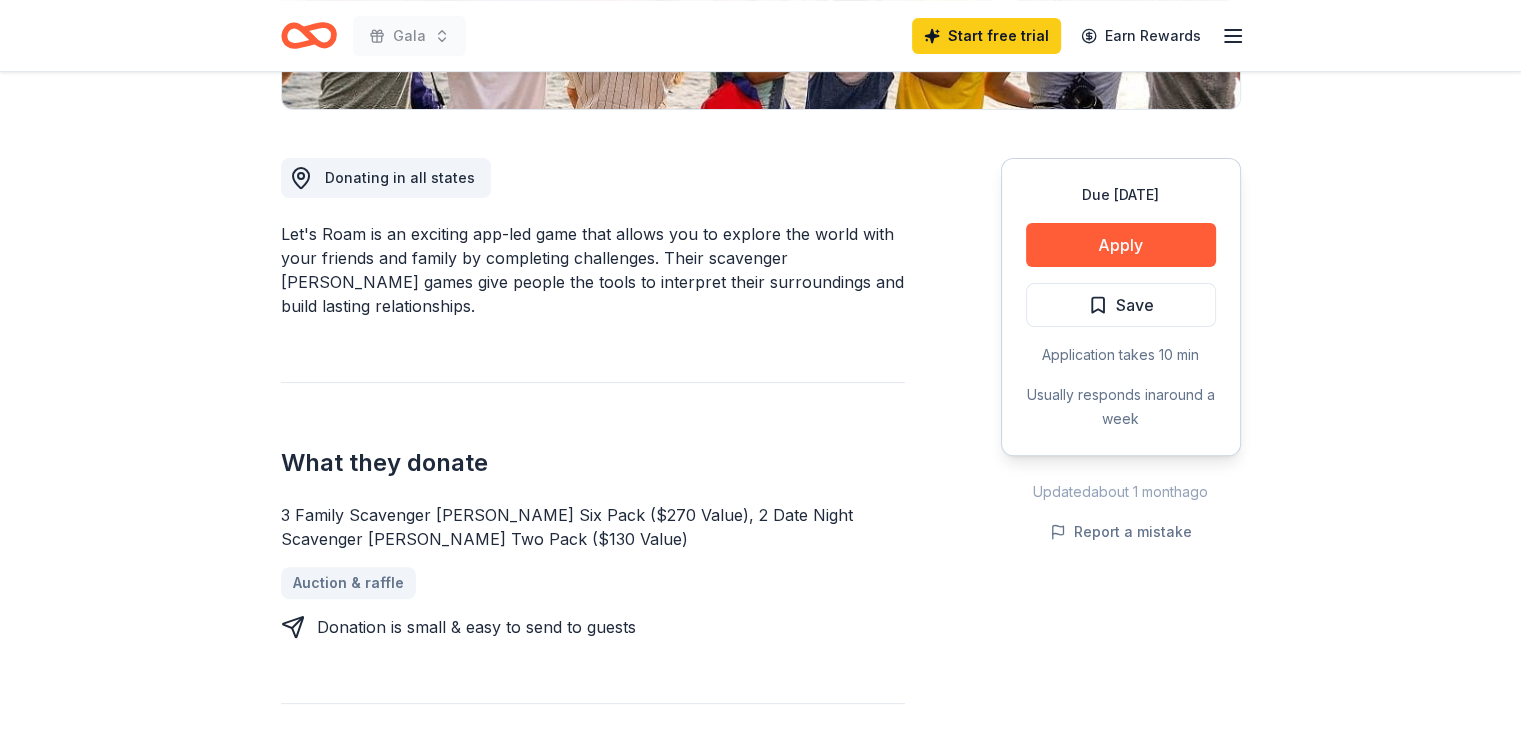 scroll, scrollTop: 495, scrollLeft: 0, axis: vertical 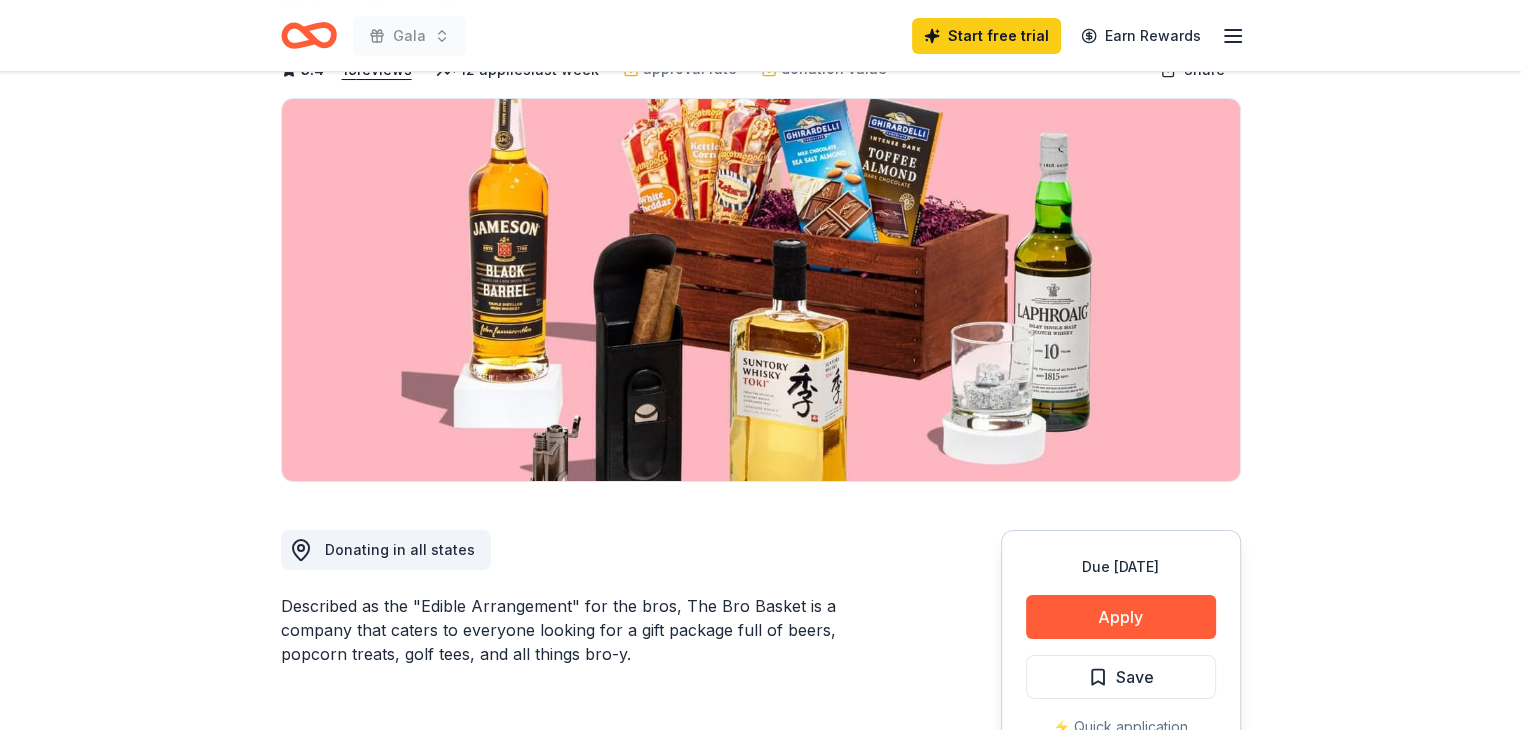 click on "Due [DATE] Share The BroBasket 3.4 • 19  reviews 12   applies  last week approval rate donation value Share Donating in all states  Described as the "Edible Arrangement" for the bros, The Bro Basket is a company that caters to everyone looking for a gift package full of beers, popcorn treats, golf tees, and all things bro-y.  What they donate Discounted gift basket(s) Alcohol Auction & raffle Snacks Donation can be shipped to you Donation is small & easy to send to guests Who they donate to  Preferred 501(c)(3) required Due [DATE] Apply Save ⚡️ Quick application Usually responds in  a few days Updated  about [DATE] Report a mistake approval rate 20 % approved 30 % declined 50 % no response donation value (average) 20% 70% 0% 10% $xx - $xx $xx - $xx $xx - $xx $xx - $xx Start free Pro trial to view approval rates and average donation values 3.4 • 19  reviews See all  19  reviews [GEOGRAPHIC_DATA] [DATE] • Approved Barre Belle [DATE] • Approved [DATE] • •" at bounding box center [760, 1496] 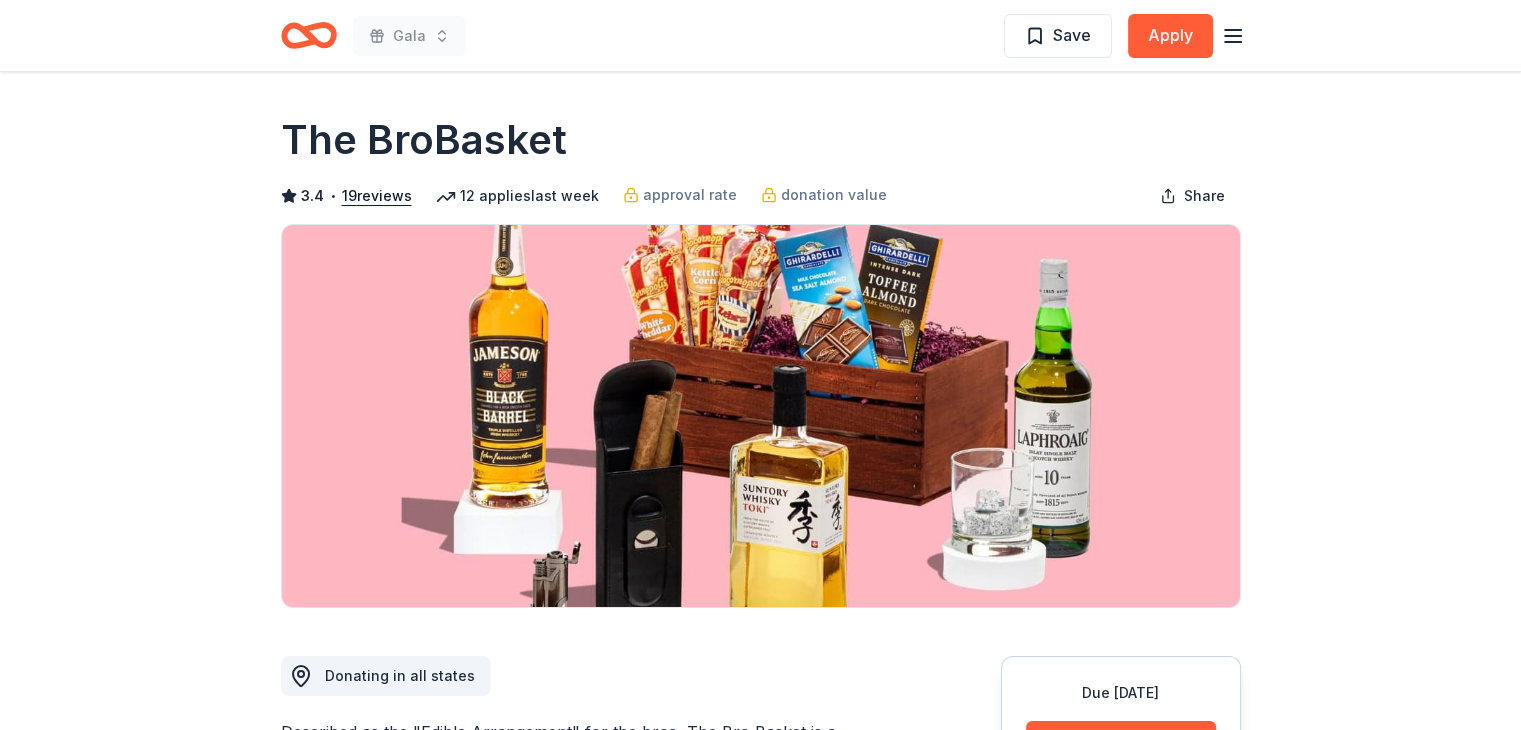 scroll, scrollTop: 0, scrollLeft: 0, axis: both 